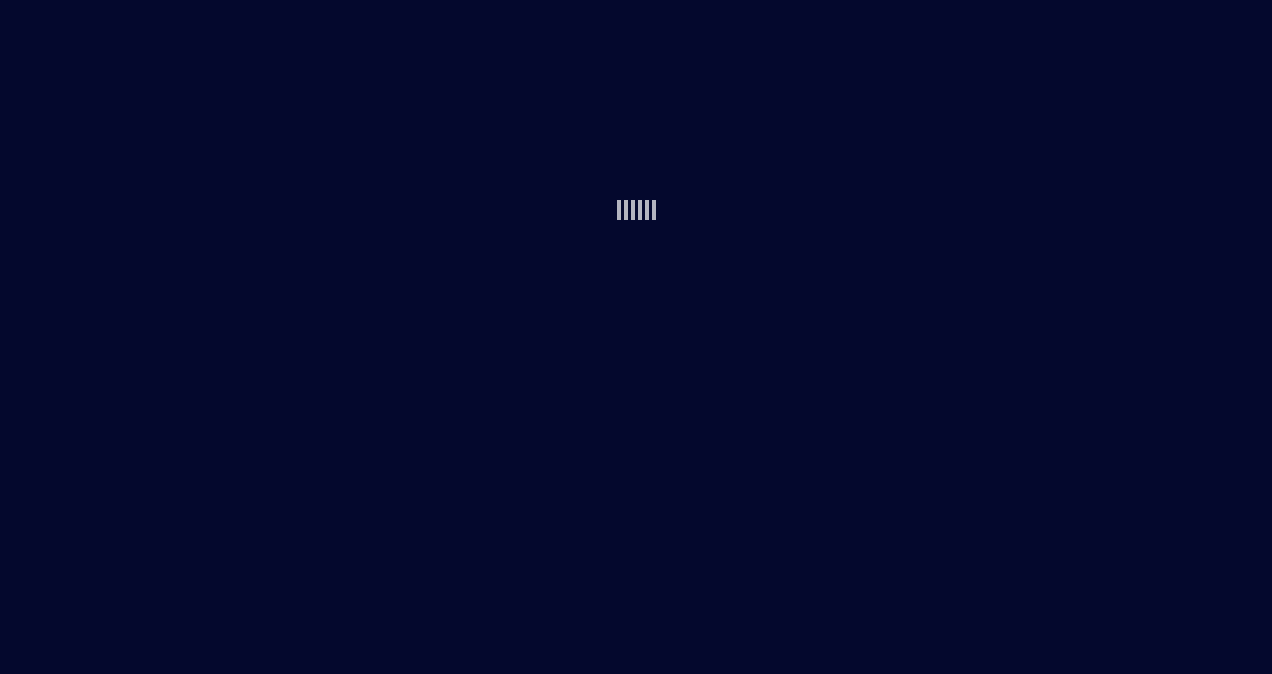 scroll, scrollTop: 0, scrollLeft: 0, axis: both 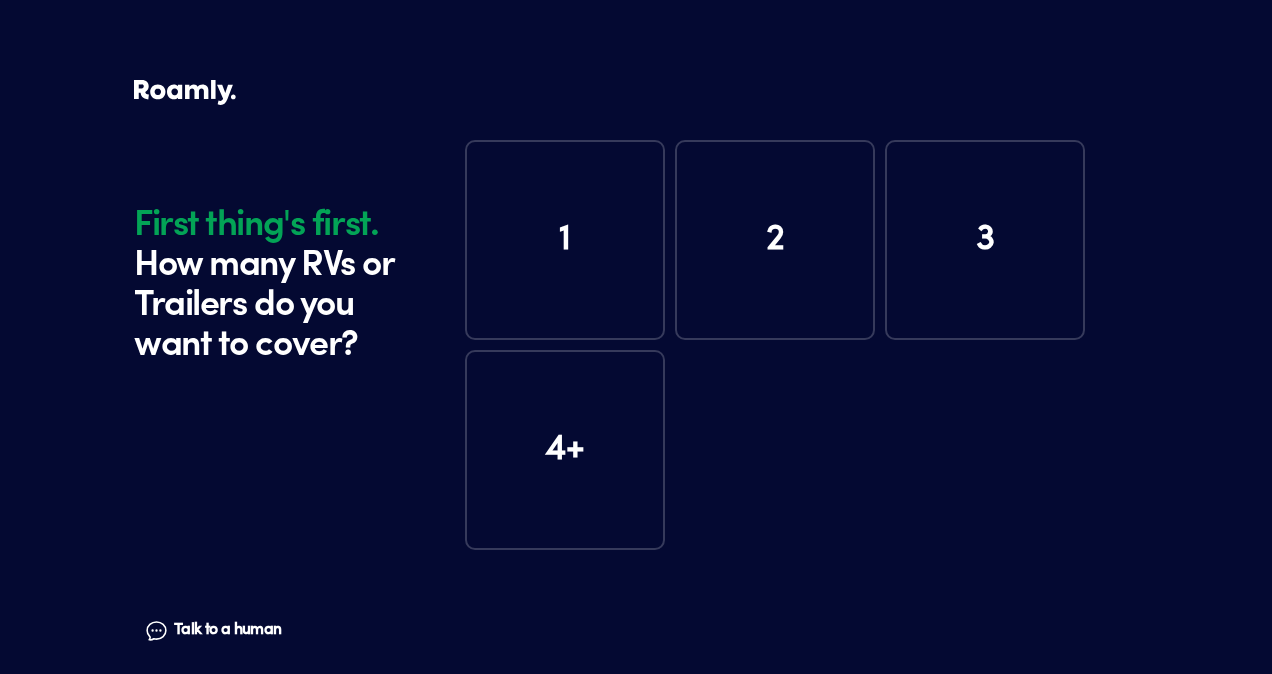 click on "1" at bounding box center [565, 240] 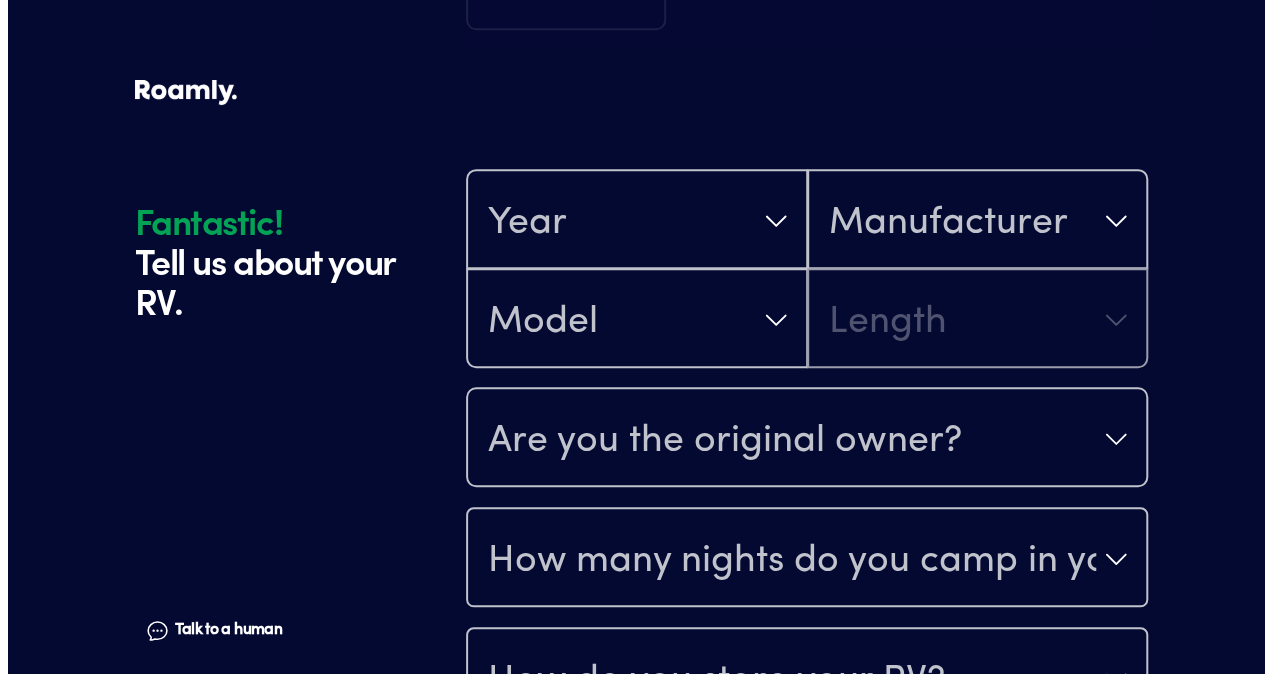 scroll, scrollTop: 590, scrollLeft: 0, axis: vertical 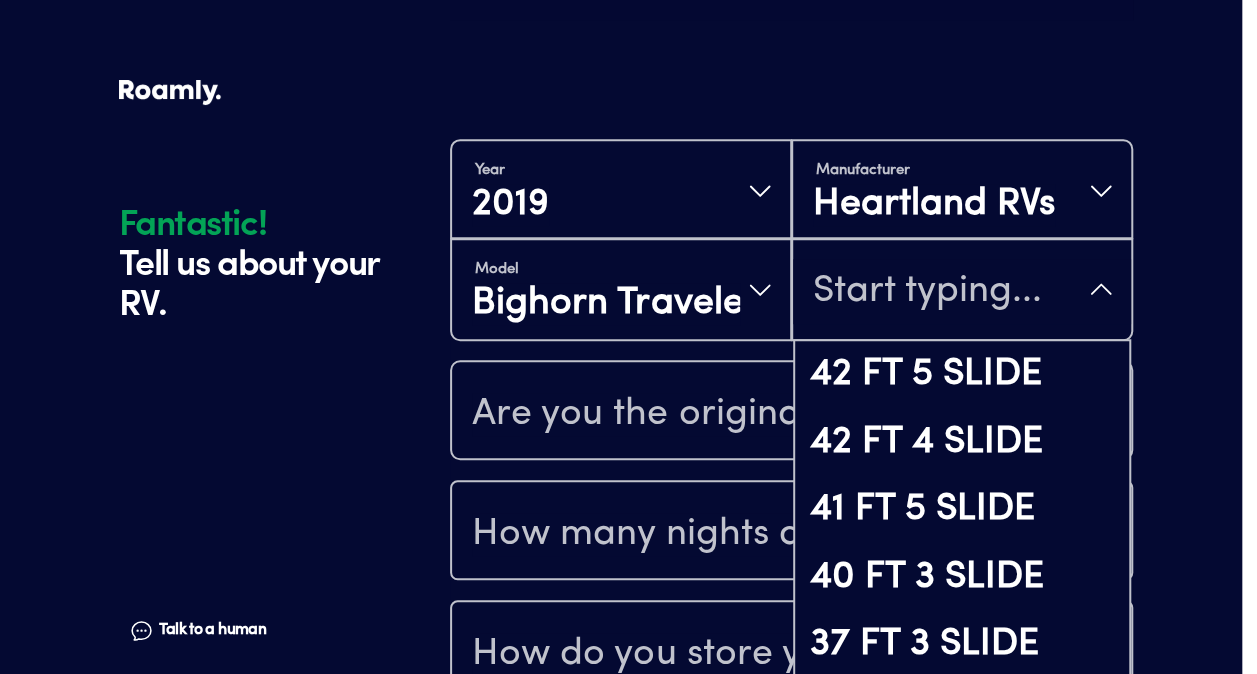 click on "Model Bighorn Traveler 42 FT 5 SLIDE 42 FT 4 SLIDE 41 FT 5 SLIDE 40 FT 3 SLIDE 37 FT 3 SLIDE 35 FT 3 SLIDE Not found" at bounding box center [791, 290] 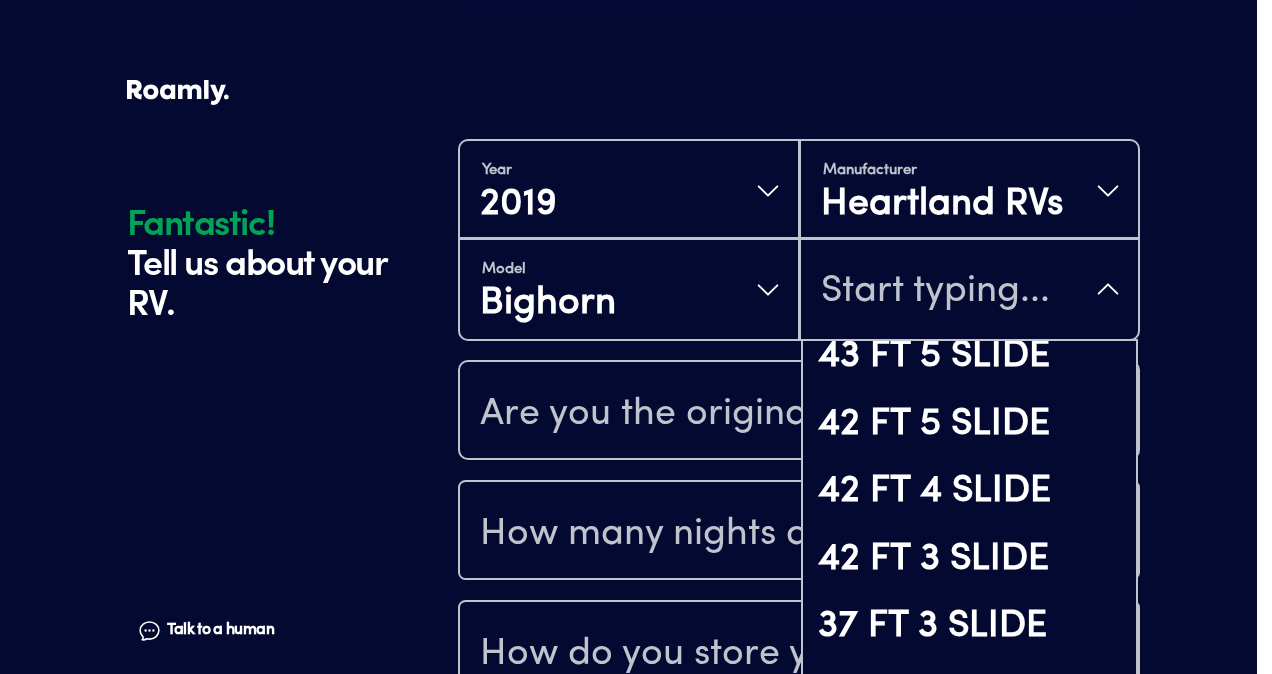 scroll, scrollTop: 0, scrollLeft: 0, axis: both 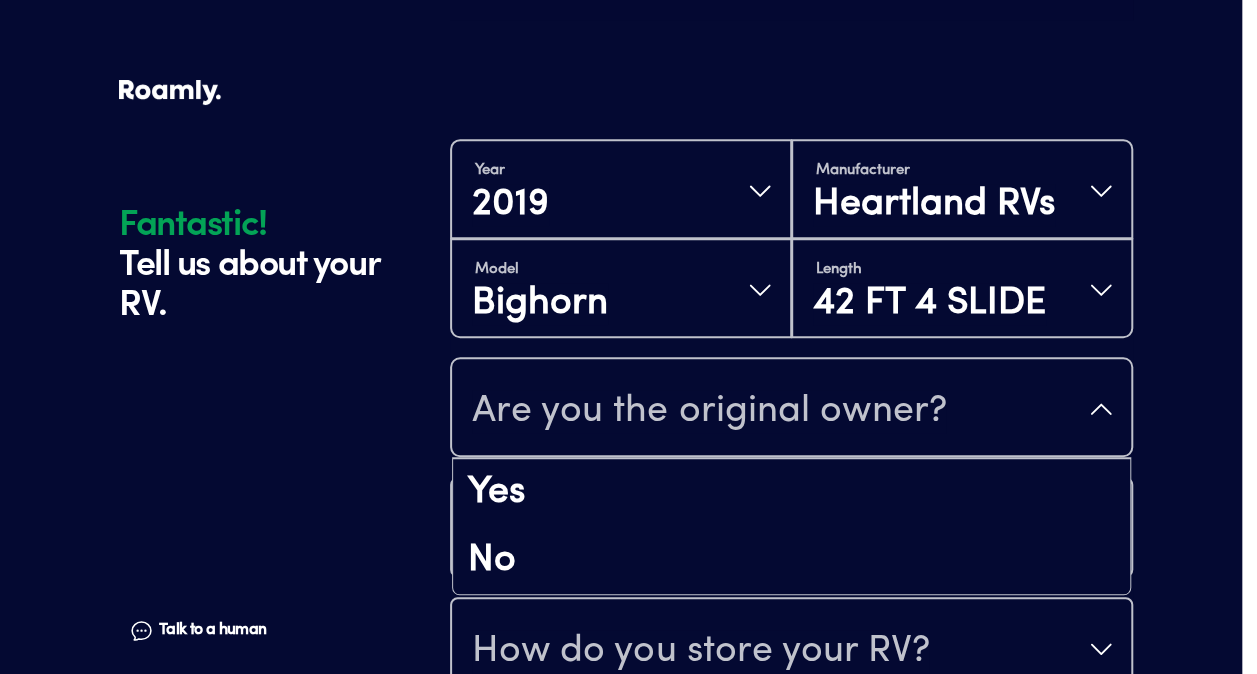 click on "Are you the original owner?" at bounding box center [709, 411] 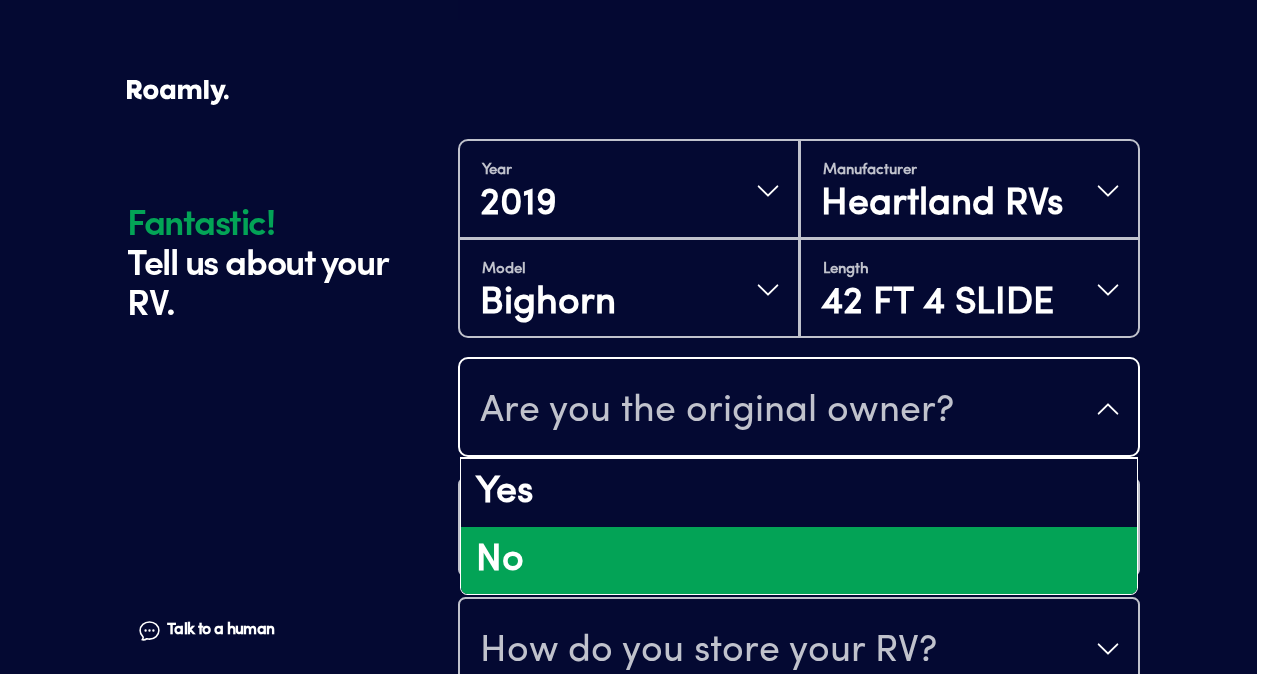 drag, startPoint x: 564, startPoint y: 565, endPoint x: 614, endPoint y: 558, distance: 50.48762 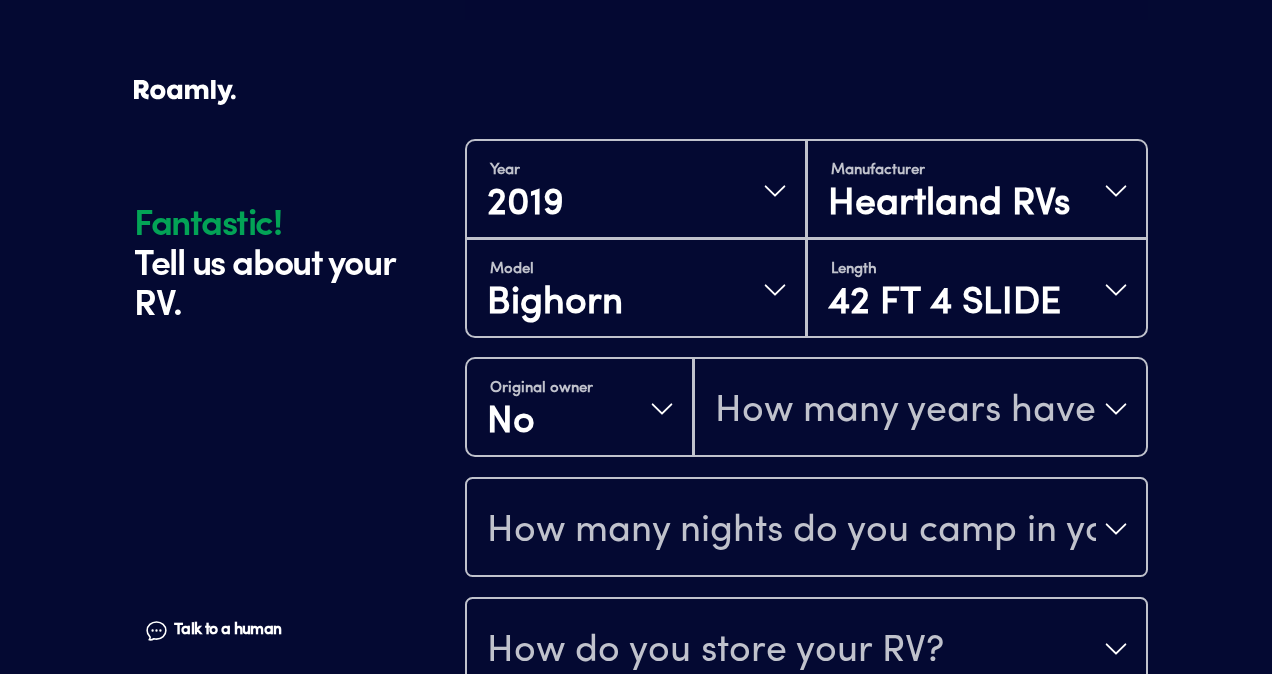click on "How many nights do you camp in your RV?" at bounding box center [791, 531] 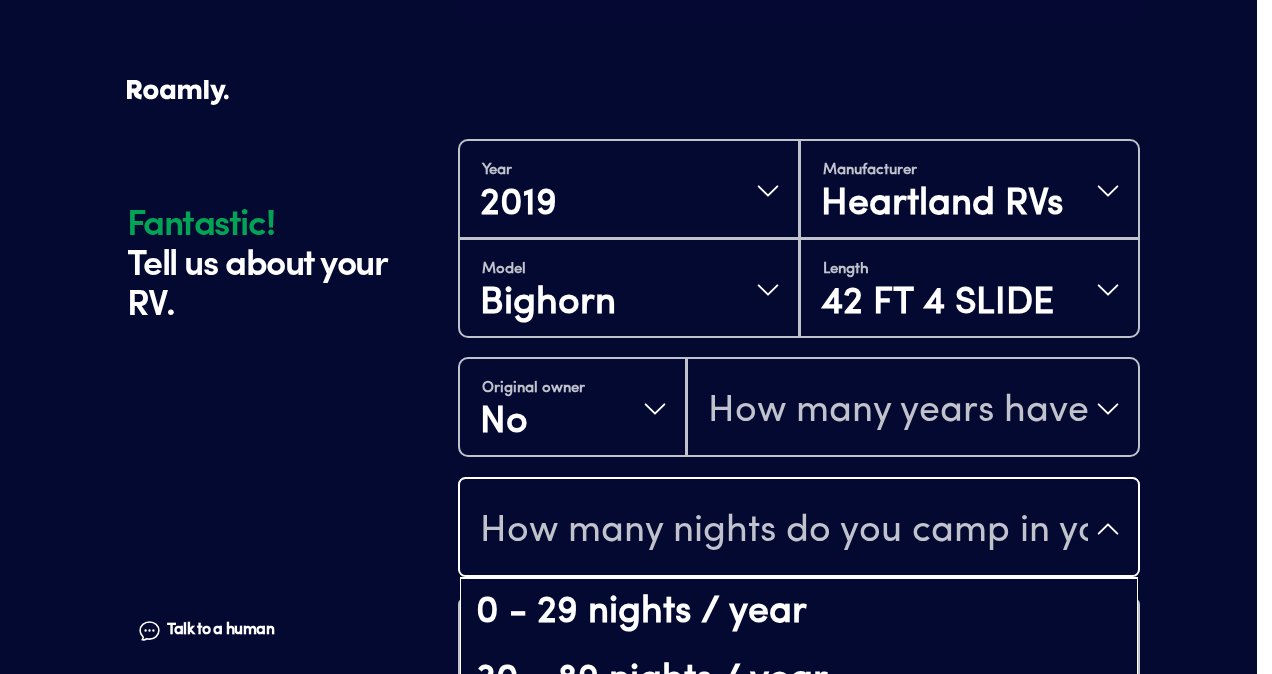 drag, startPoint x: 1255, startPoint y: 116, endPoint x: 1247, endPoint y: 402, distance: 286.11188 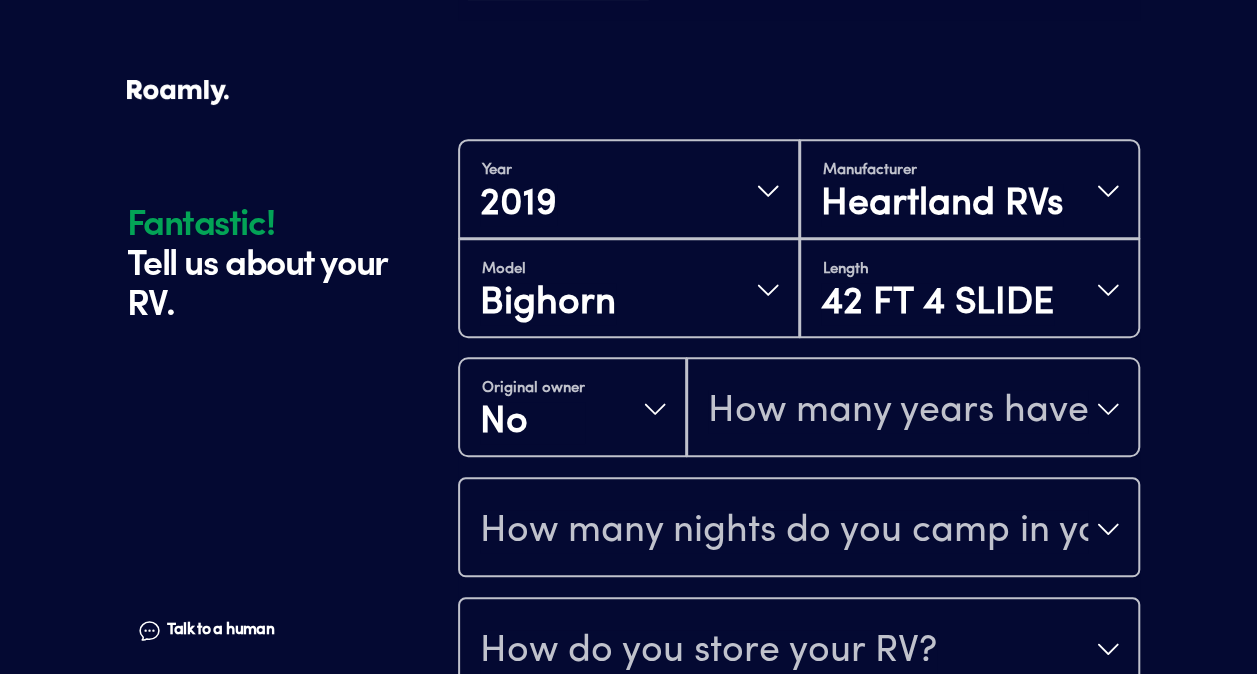 click on "Fantastic! Tell us about your RV. Talk to a human Chat 1 2 3 4+ Edit How many RVs or Trailers do you want to cover? Fantastic! Tell us about your RV. Talk to a human Chat Year [DATE] Manufacturer Heartland RVs Model Bighorn Length 42 FT 4 SLIDE Original owner No How many years have you owned it? How many nights do you camp in your RV? How do you store your RV? Yes No Does this RV have a salvage title? Please fill out all fields" at bounding box center [628, 148] 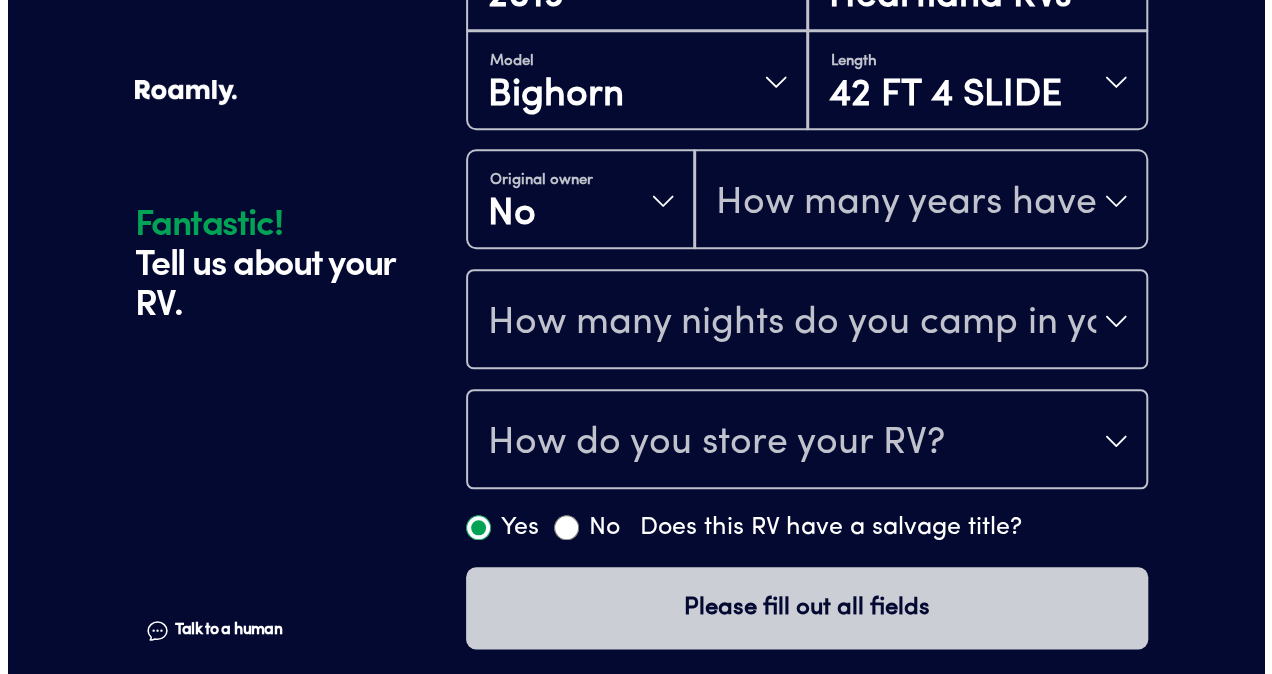 scroll, scrollTop: 802, scrollLeft: 0, axis: vertical 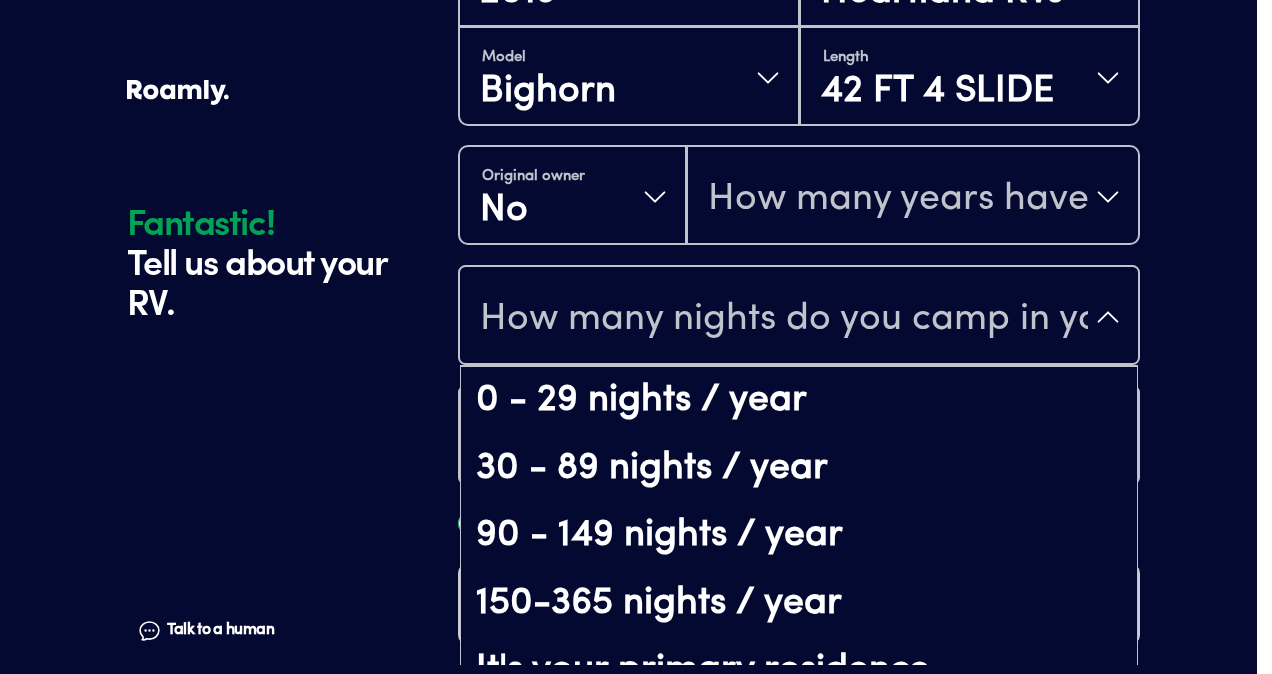 click on "How many nights do you camp in your RV?" at bounding box center [799, 317] 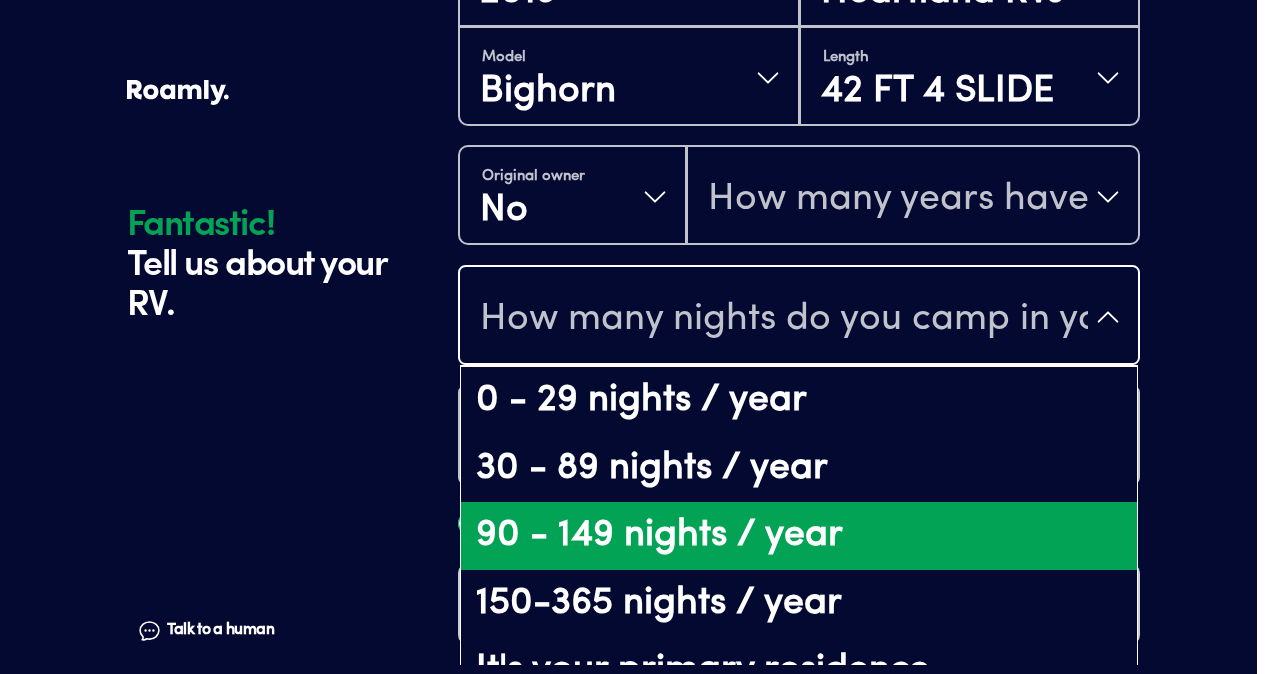 click on "90 - 149 nights / year" at bounding box center [799, 536] 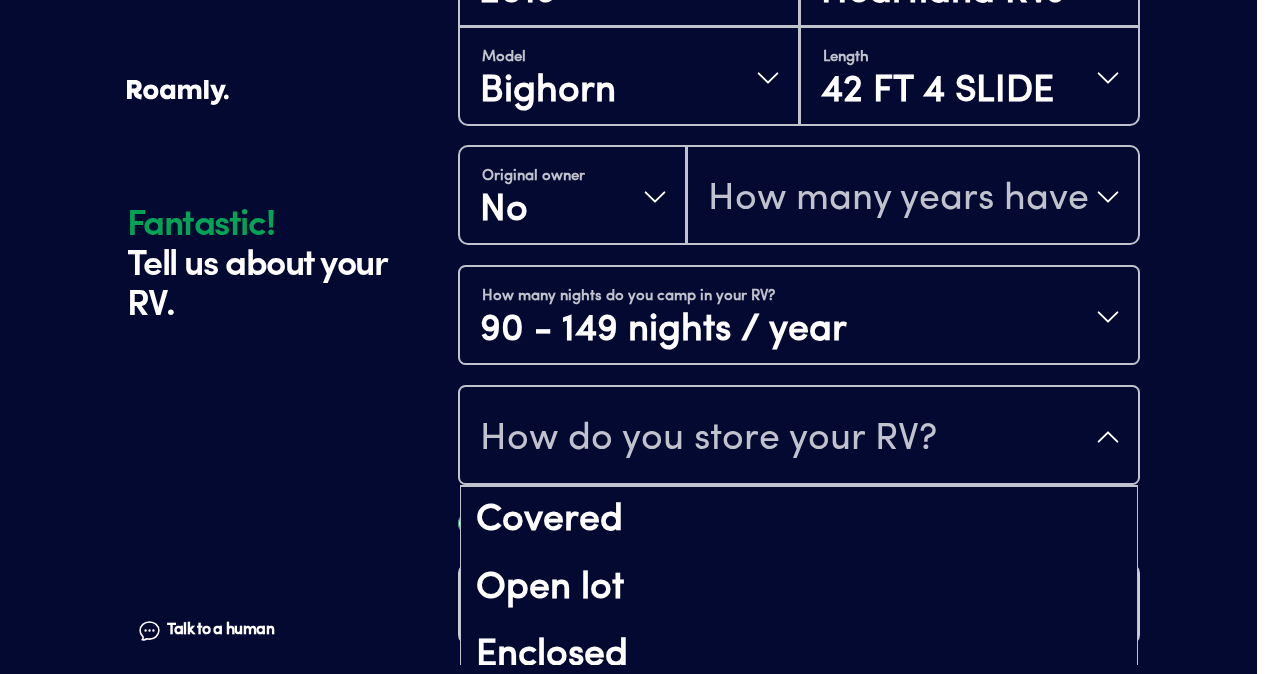 click on "How do you store your RV?" at bounding box center (708, 439) 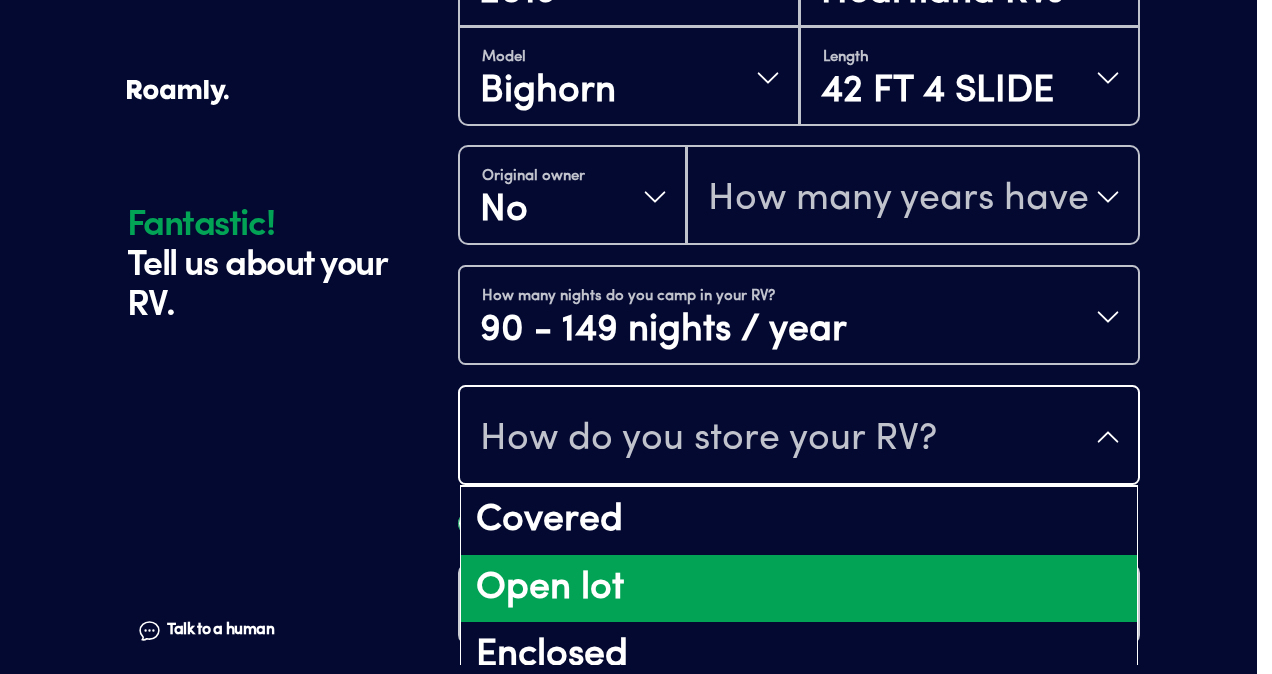 drag, startPoint x: 640, startPoint y: 582, endPoint x: 751, endPoint y: 574, distance: 111.28792 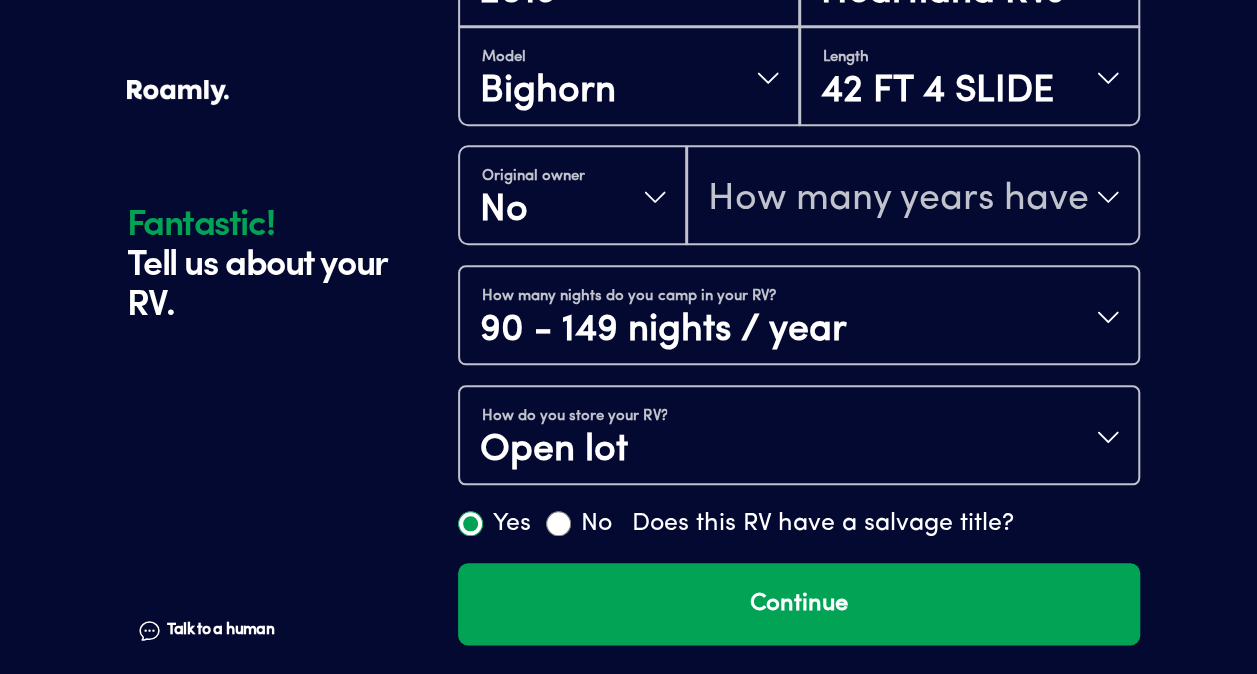 click on "How do you store your RV? Open lot" at bounding box center [799, 437] 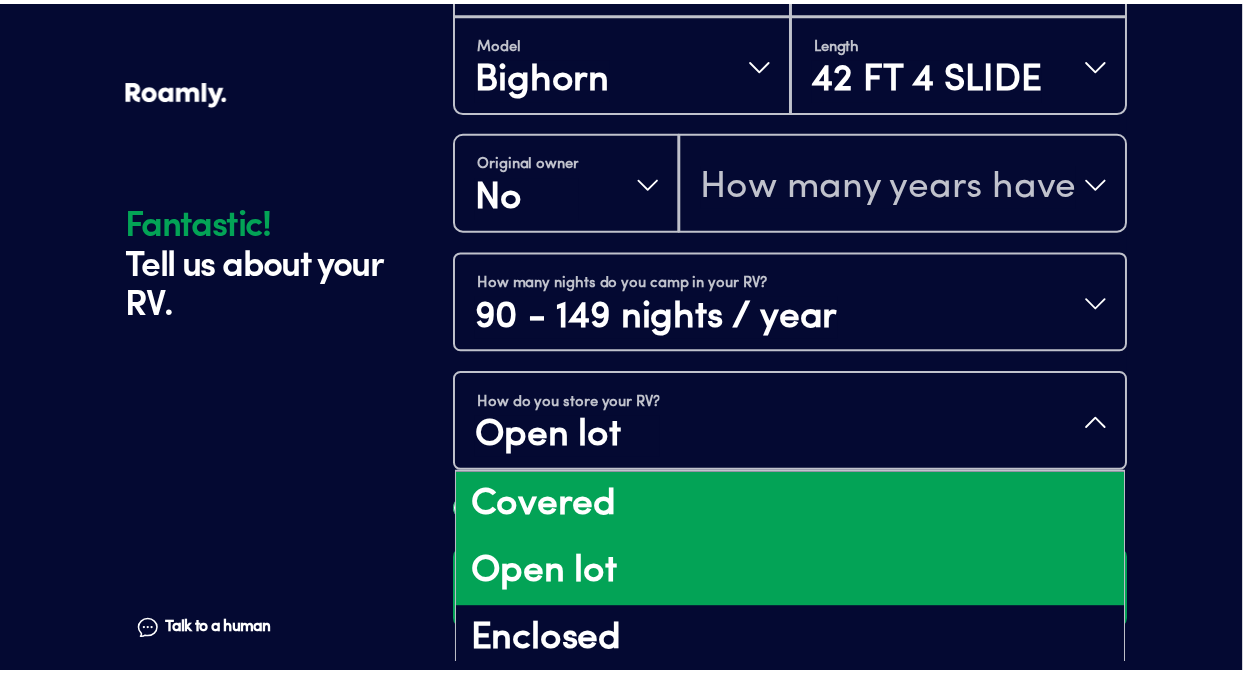 scroll, scrollTop: 25, scrollLeft: 0, axis: vertical 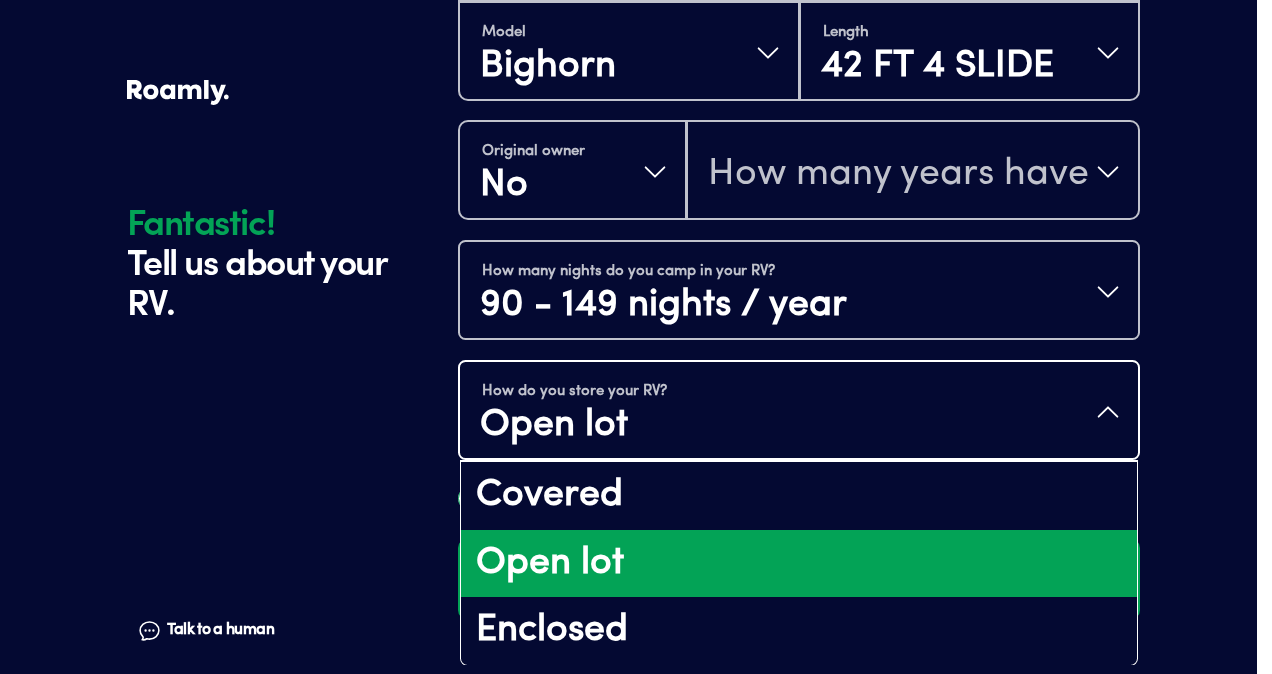 click on "Open lot" at bounding box center (799, 564) 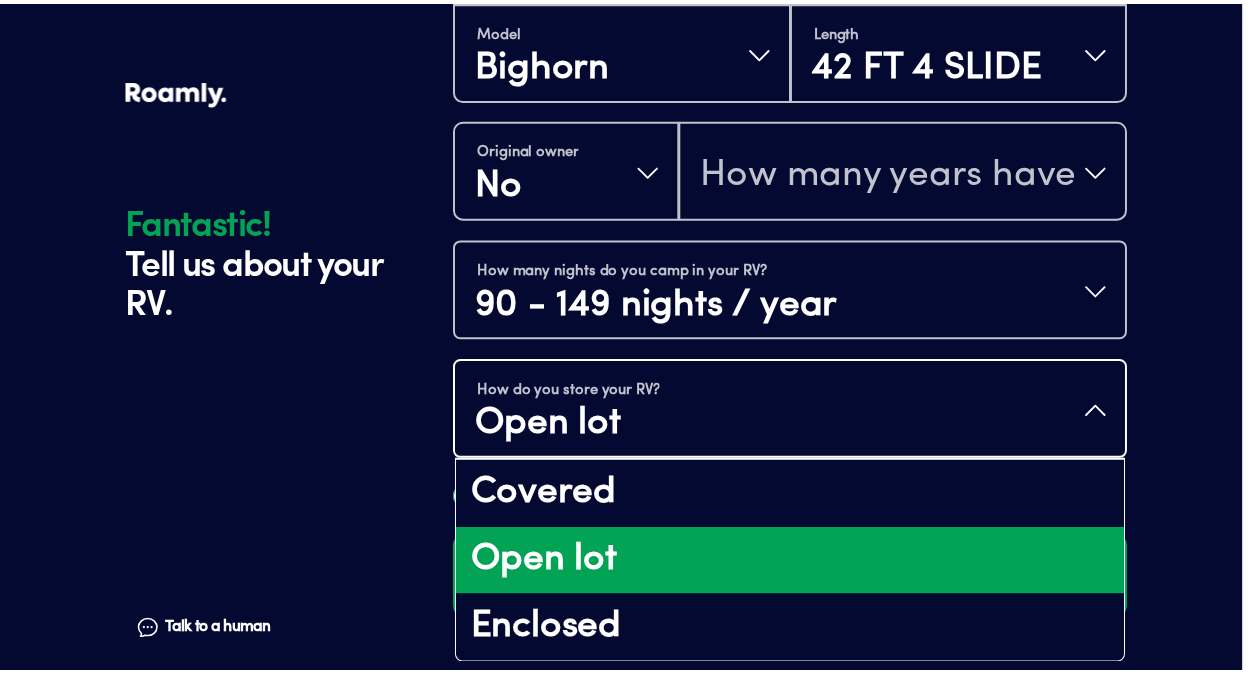 scroll, scrollTop: 0, scrollLeft: 0, axis: both 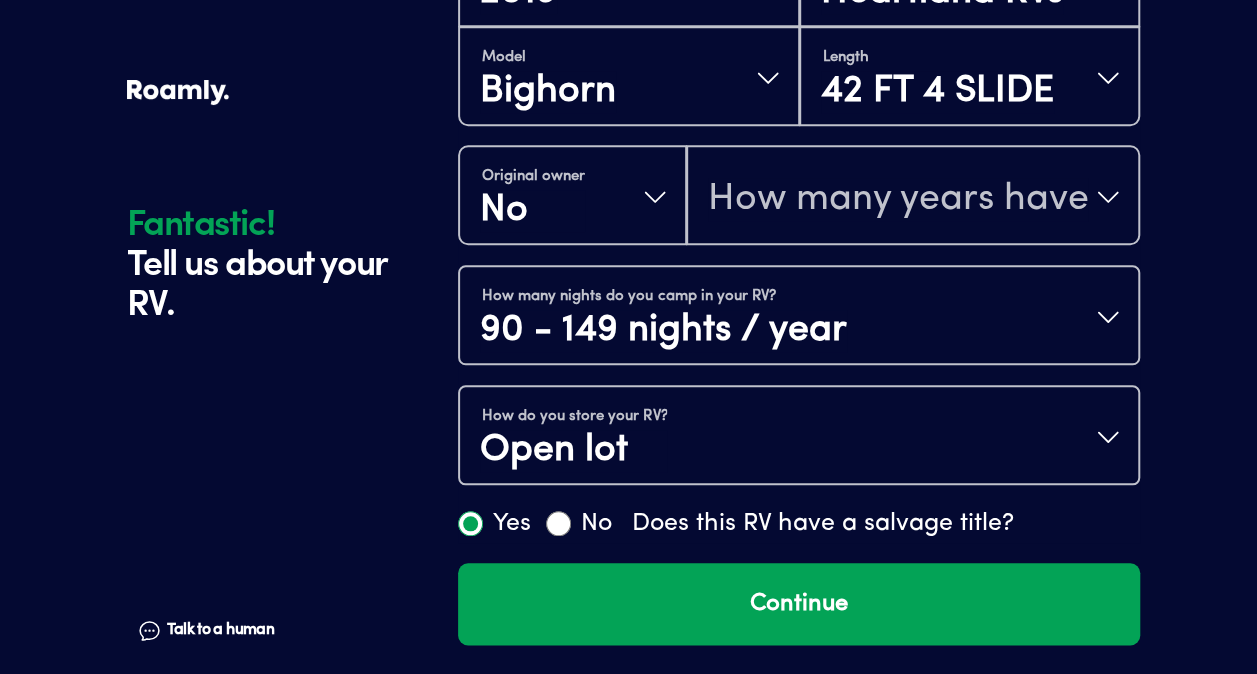 click on "Yes" at bounding box center (470, 523) 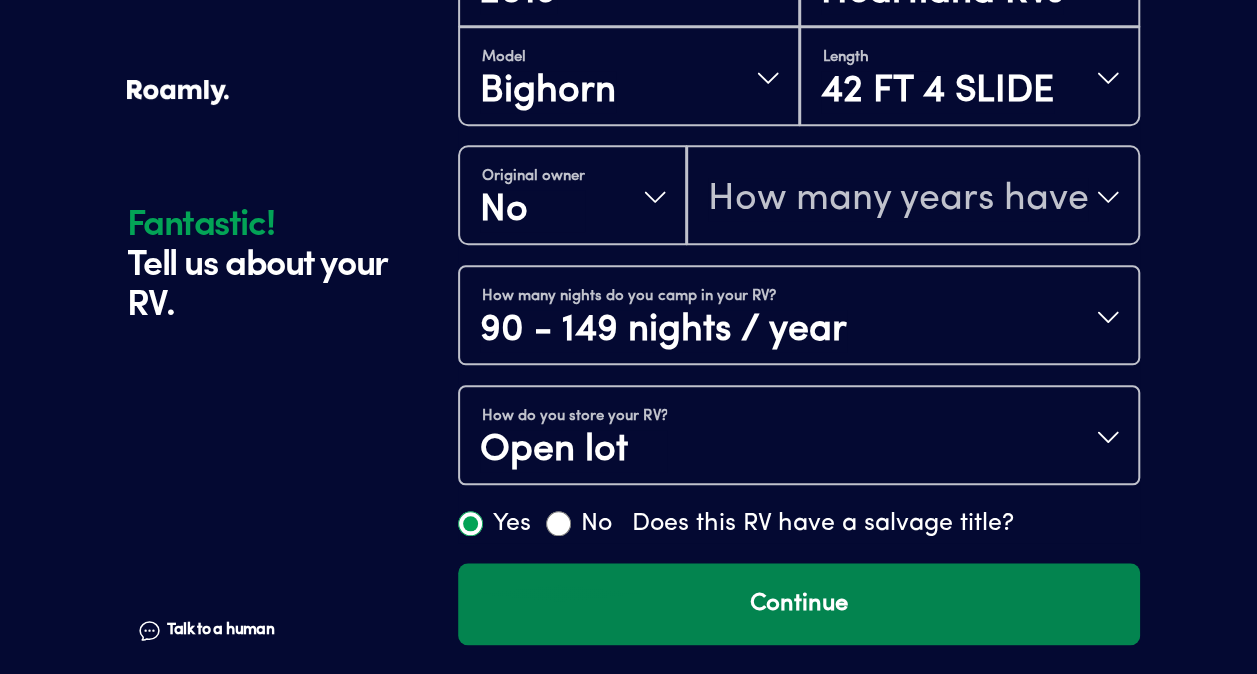 click on "Continue" at bounding box center (799, 604) 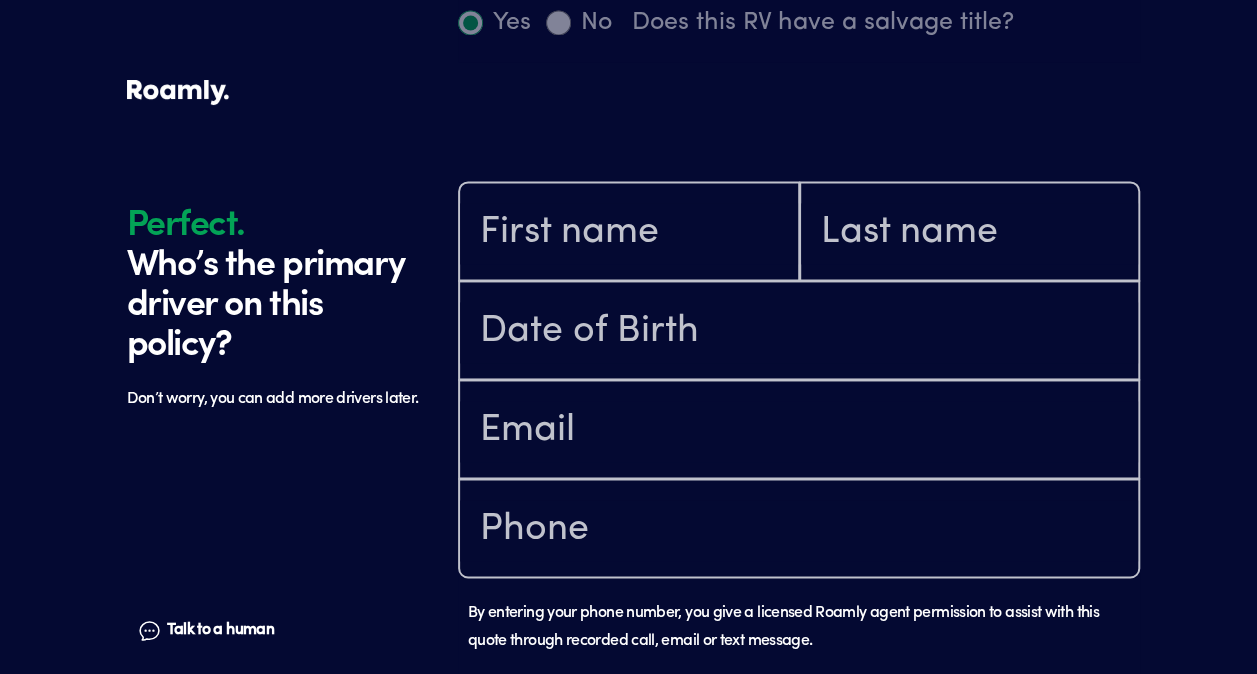 scroll, scrollTop: 1384, scrollLeft: 0, axis: vertical 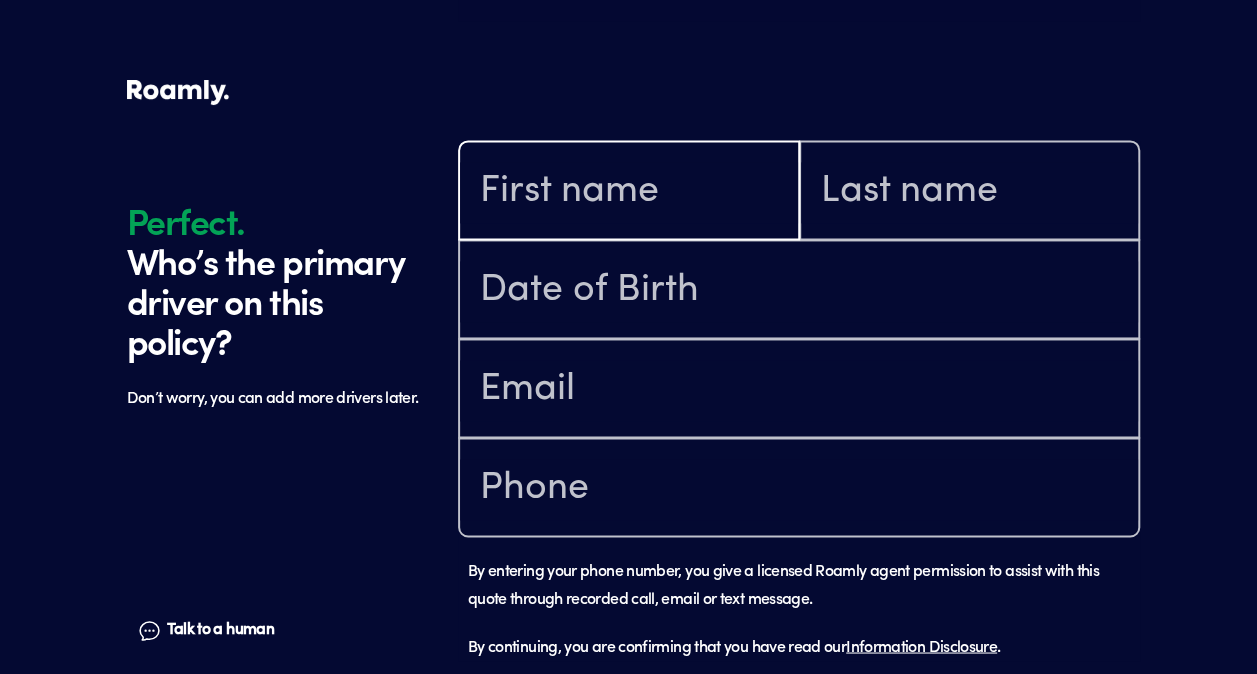 click at bounding box center (629, 192) 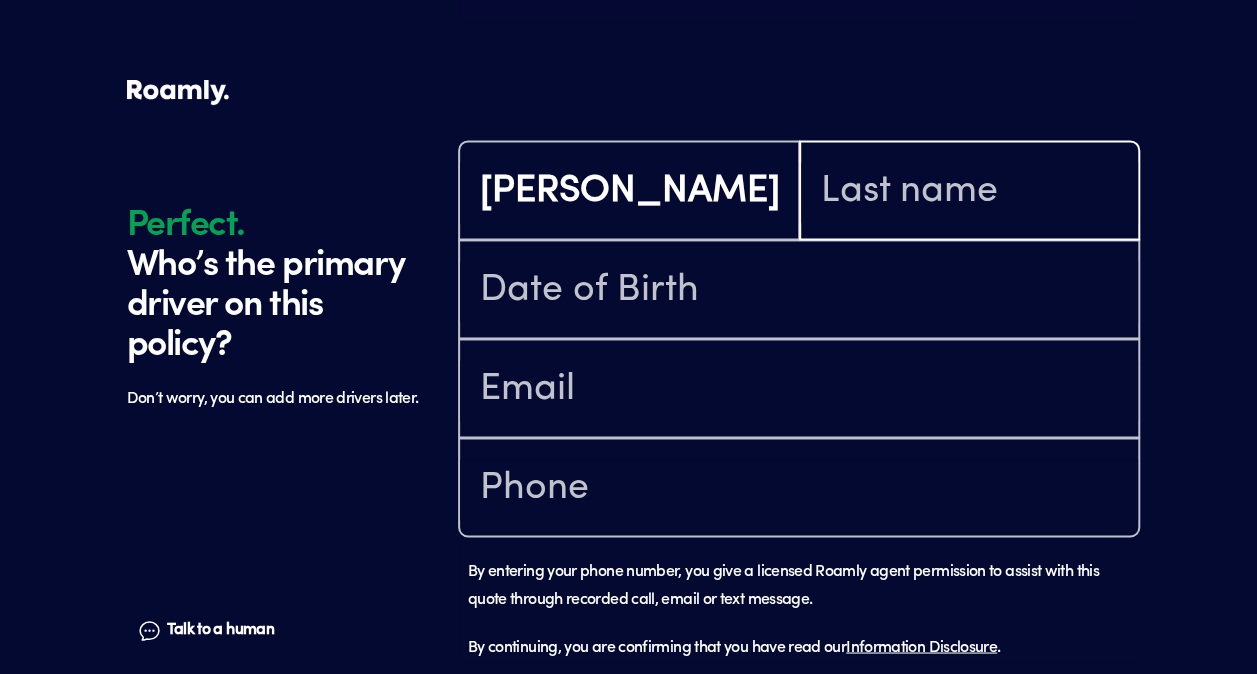 type on "[PERSON_NAME]" 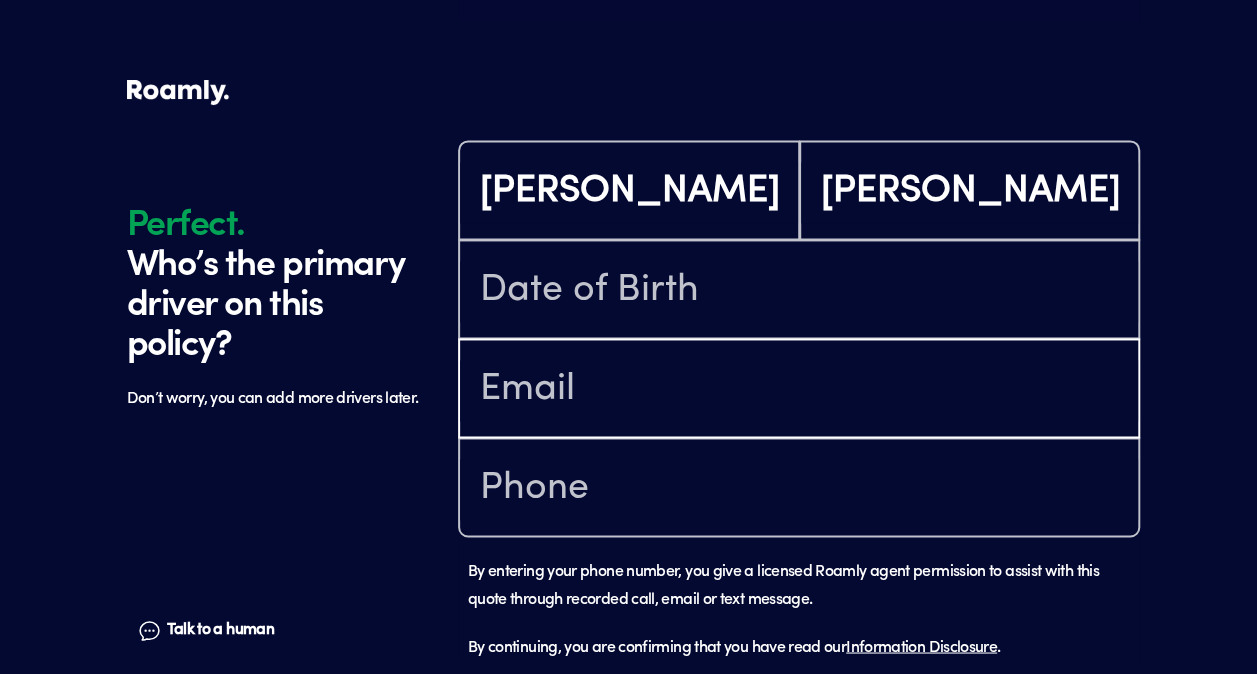 type on "[EMAIL_ADDRESS][DOMAIN_NAME]" 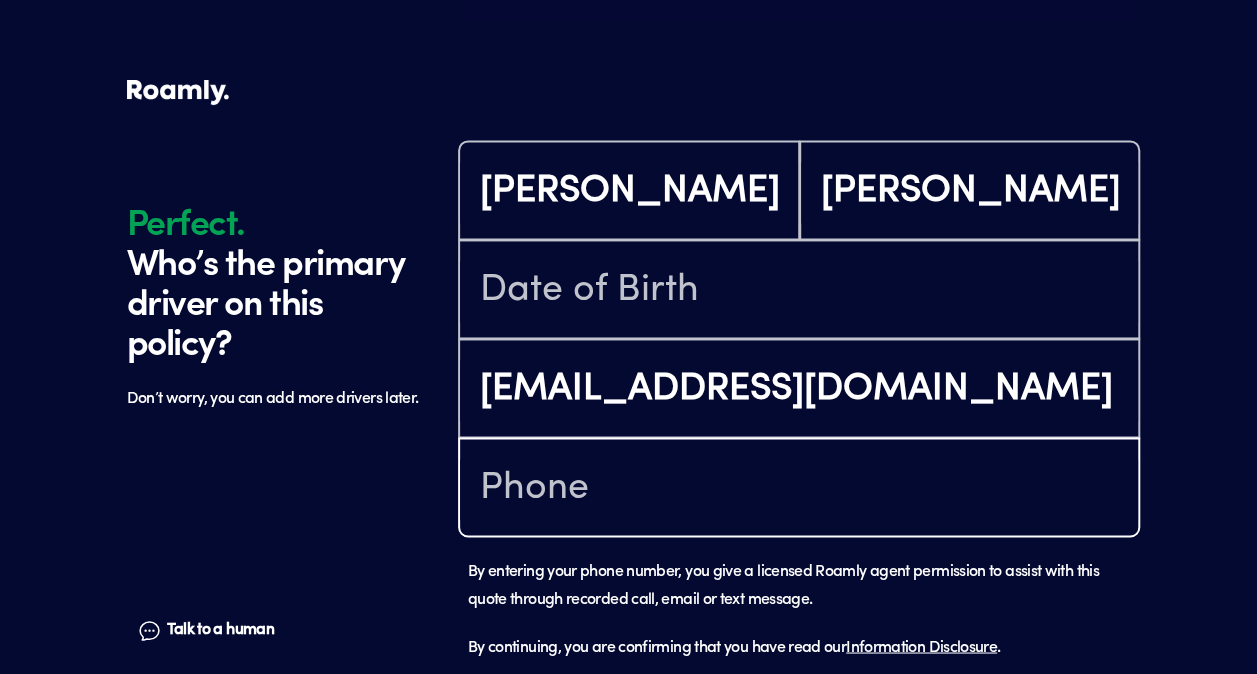 type on "[PHONE_NUMBER]" 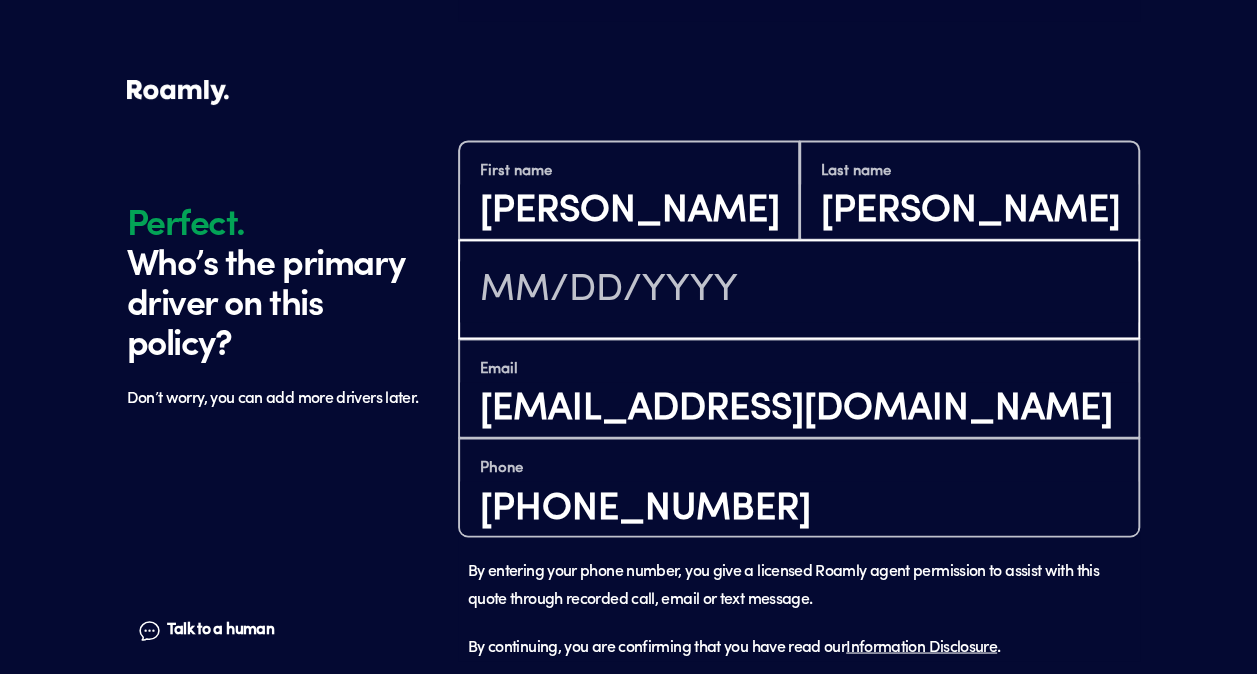 click at bounding box center (799, 291) 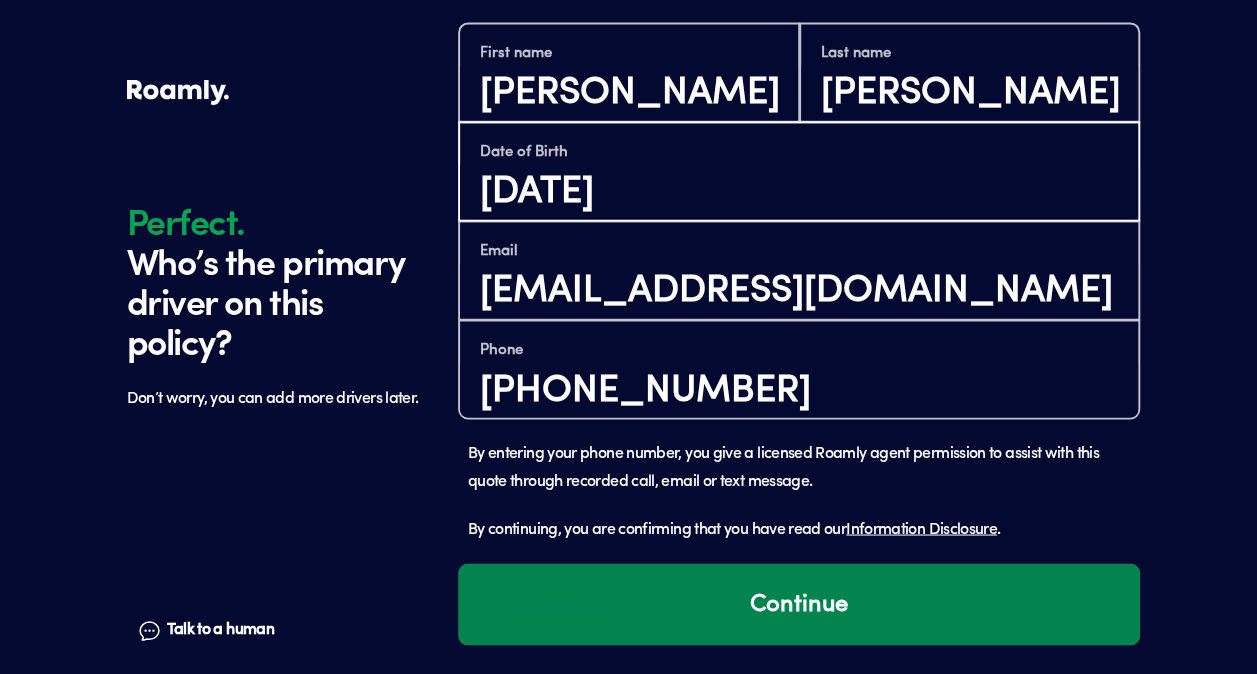 type on "[DATE]" 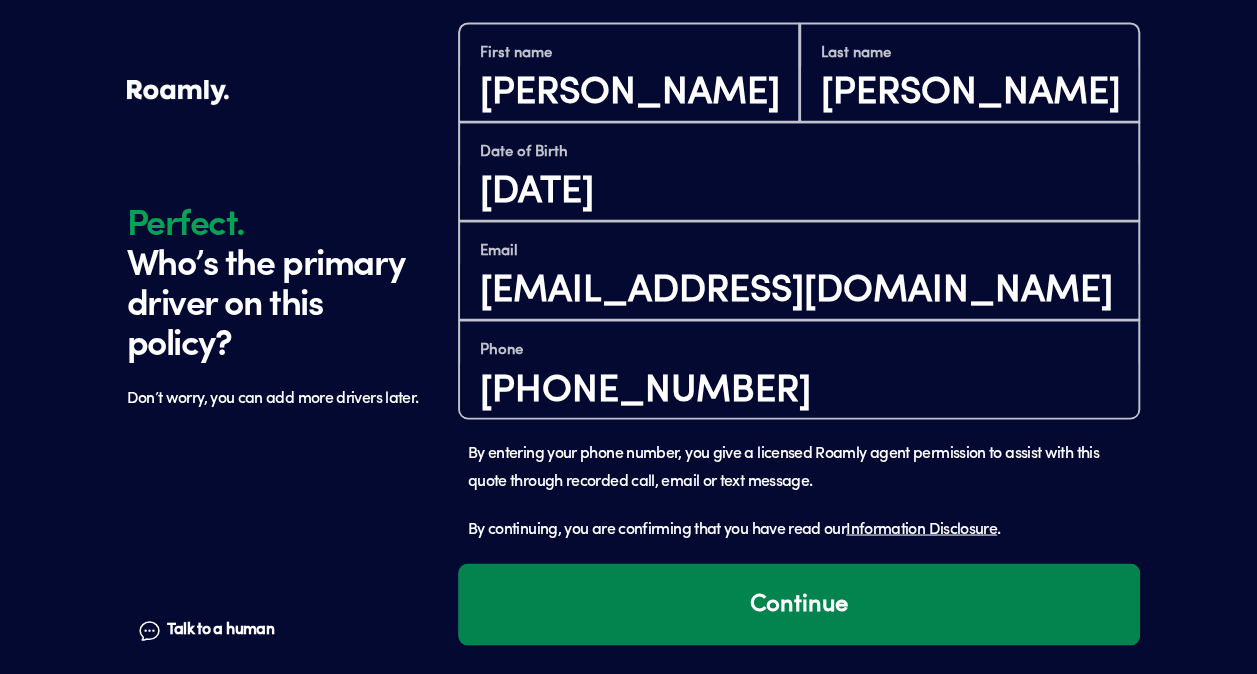 drag, startPoint x: 763, startPoint y: 618, endPoint x: 812, endPoint y: 610, distance: 49.648766 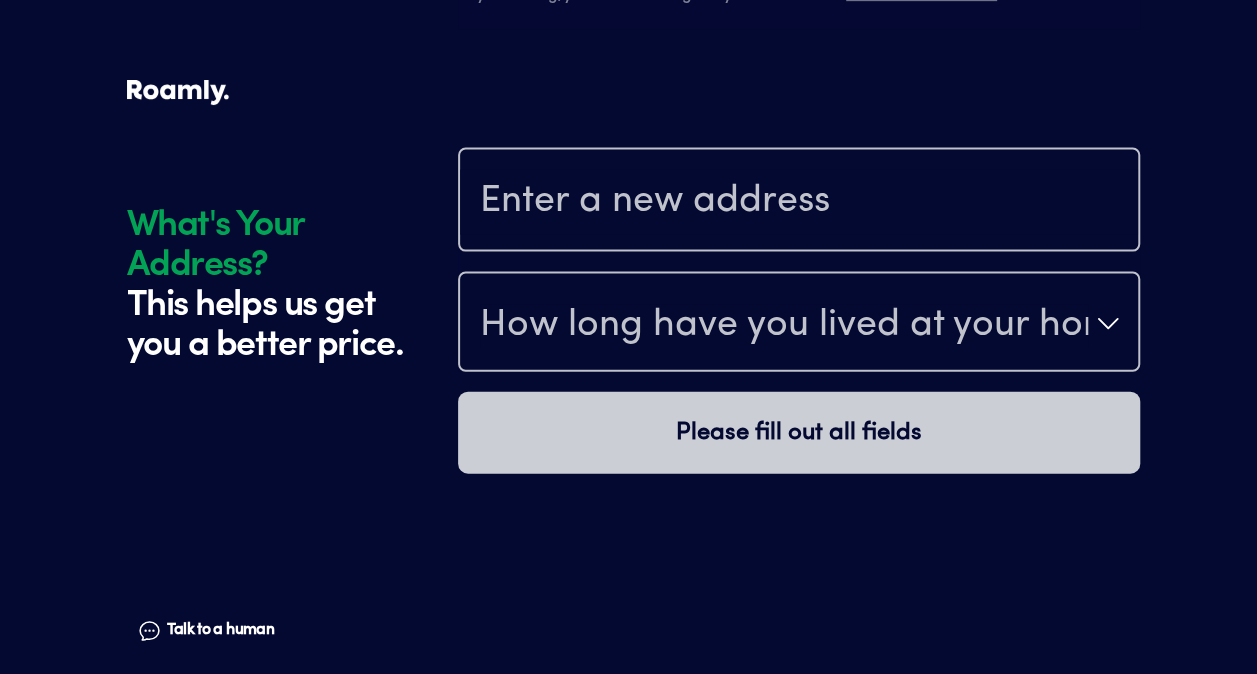scroll, scrollTop: 2080, scrollLeft: 0, axis: vertical 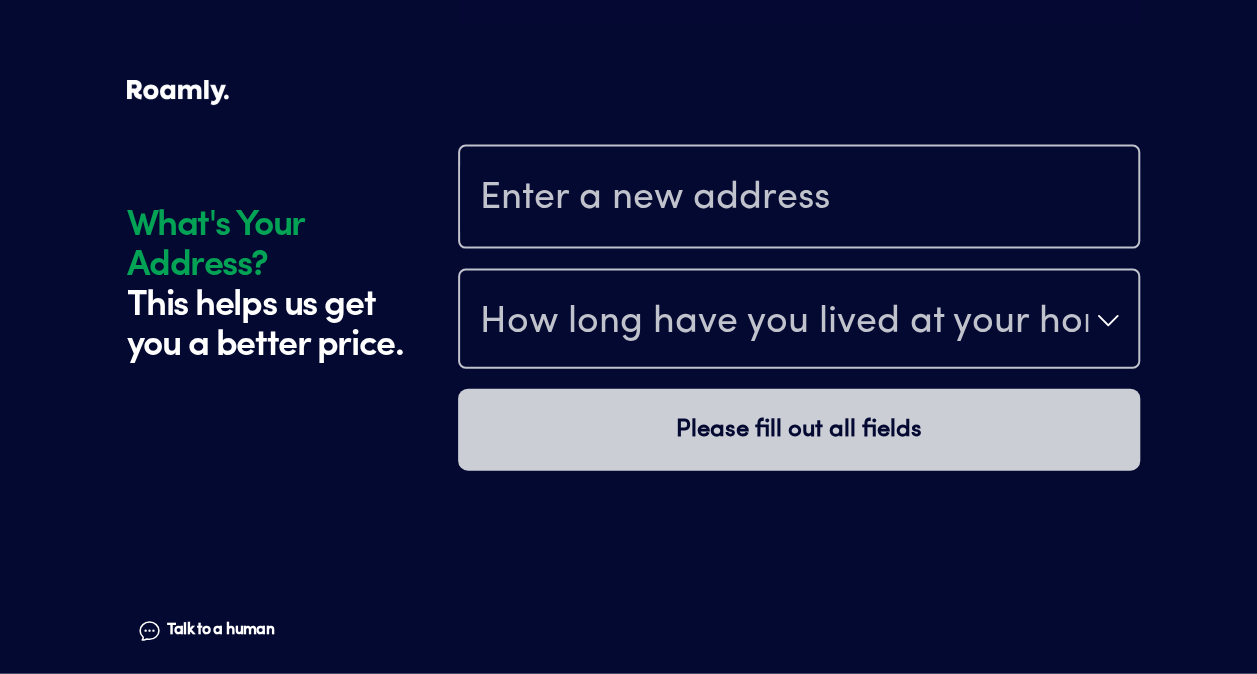 click at bounding box center (799, 199) 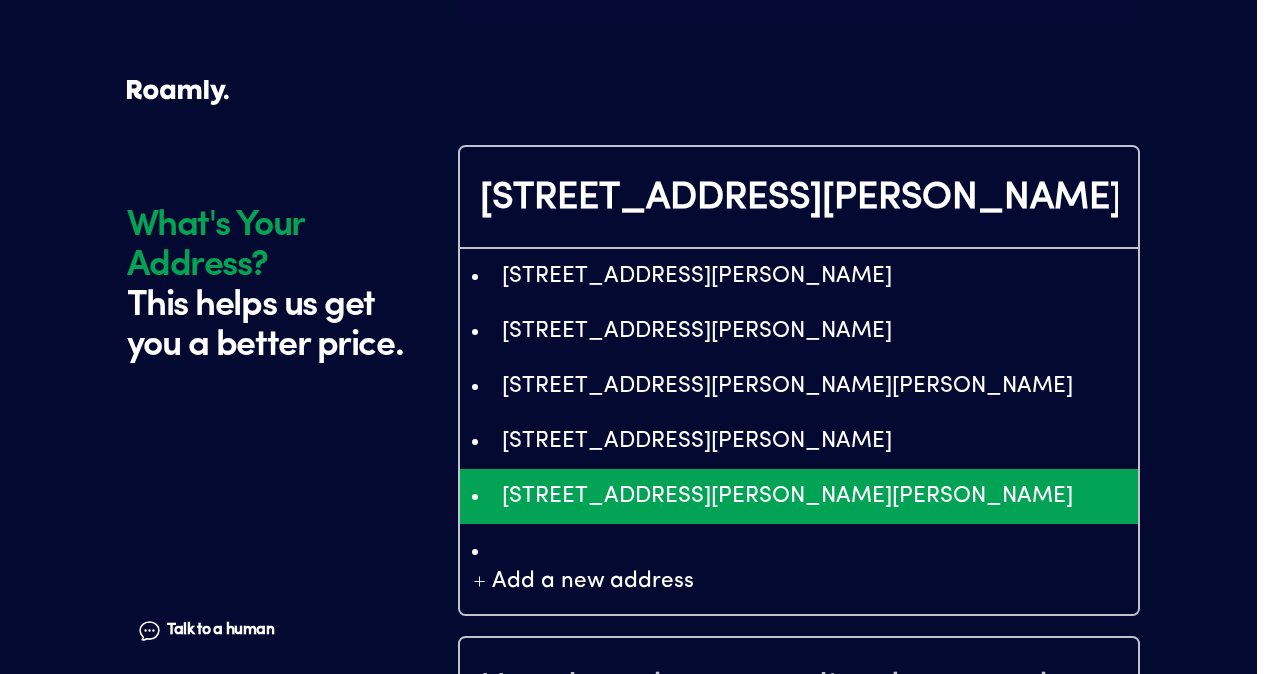 type on "ChIJM4Qf_u_pe4gREnPRdJlFljw" 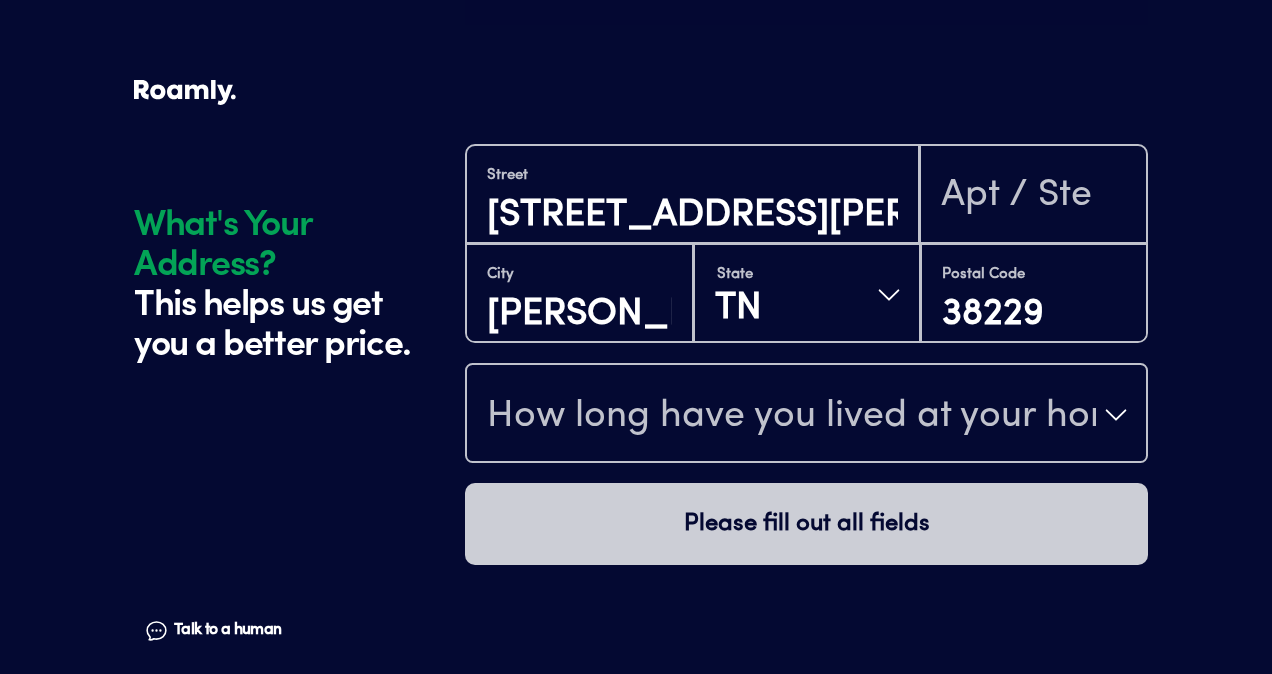 click on "How long have you lived at your home address?" at bounding box center (791, 417) 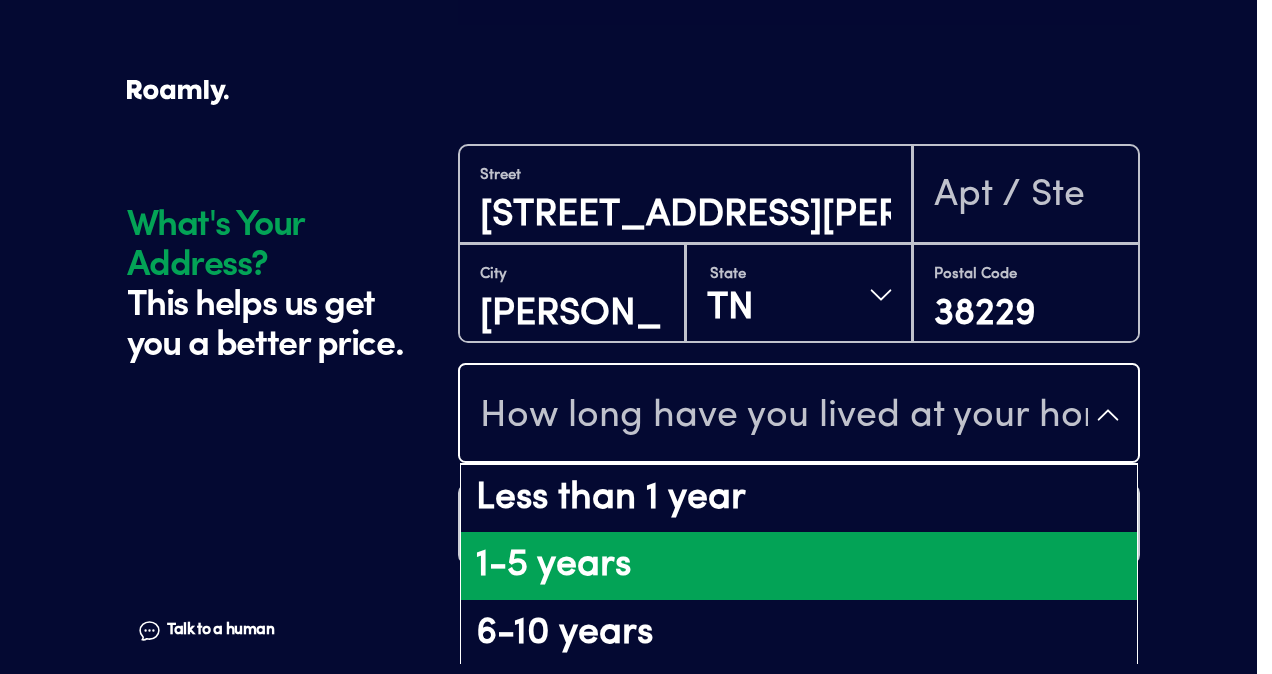 click on "1-5 years" at bounding box center [799, 566] 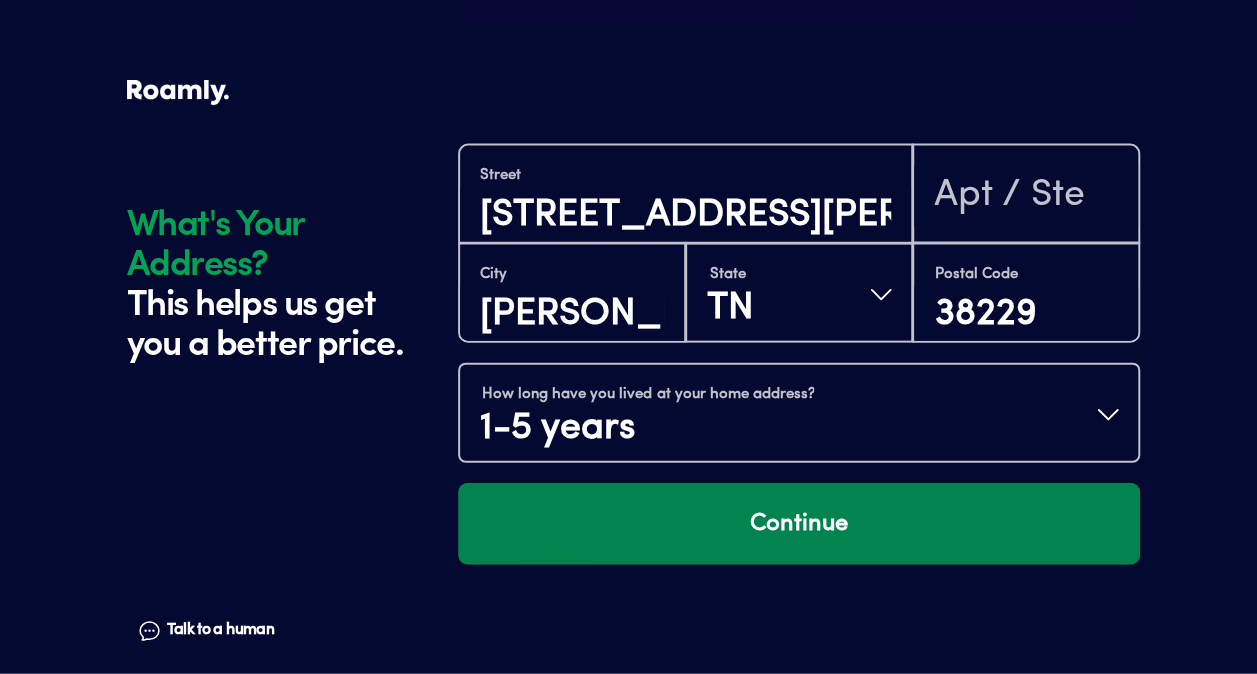 click on "Continue" at bounding box center (799, 524) 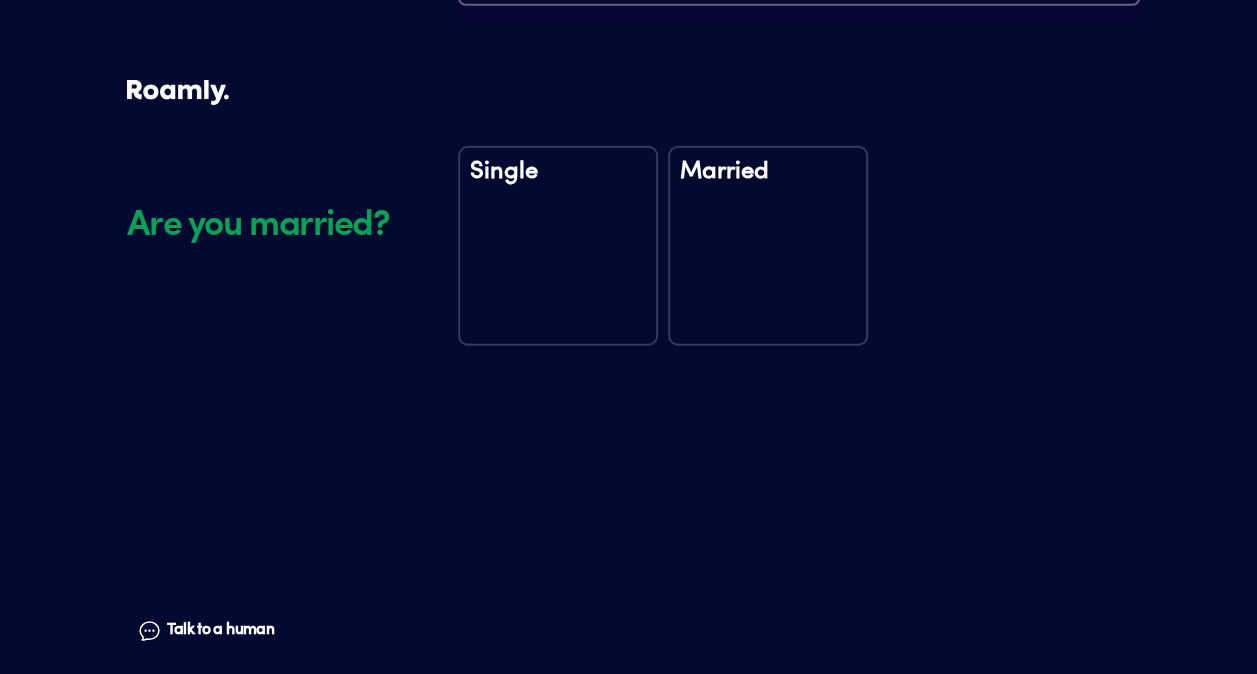 scroll, scrollTop: 2550, scrollLeft: 0, axis: vertical 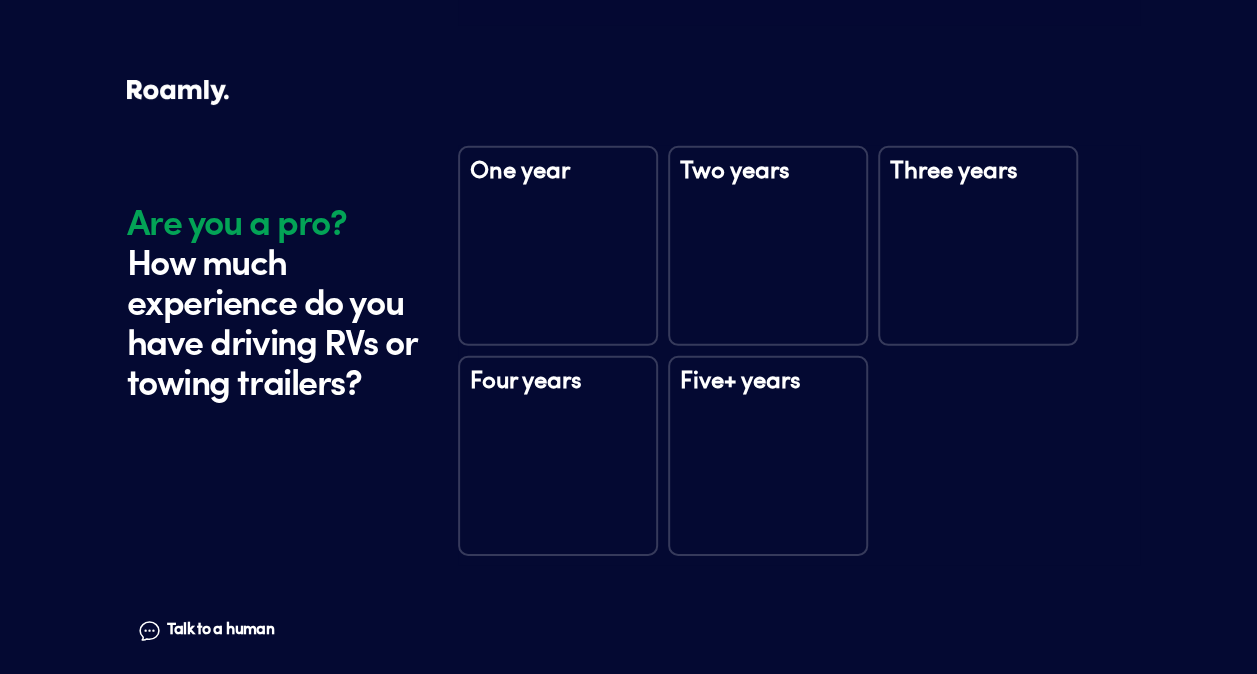 drag, startPoint x: 785, startPoint y: 437, endPoint x: 1025, endPoint y: 437, distance: 240 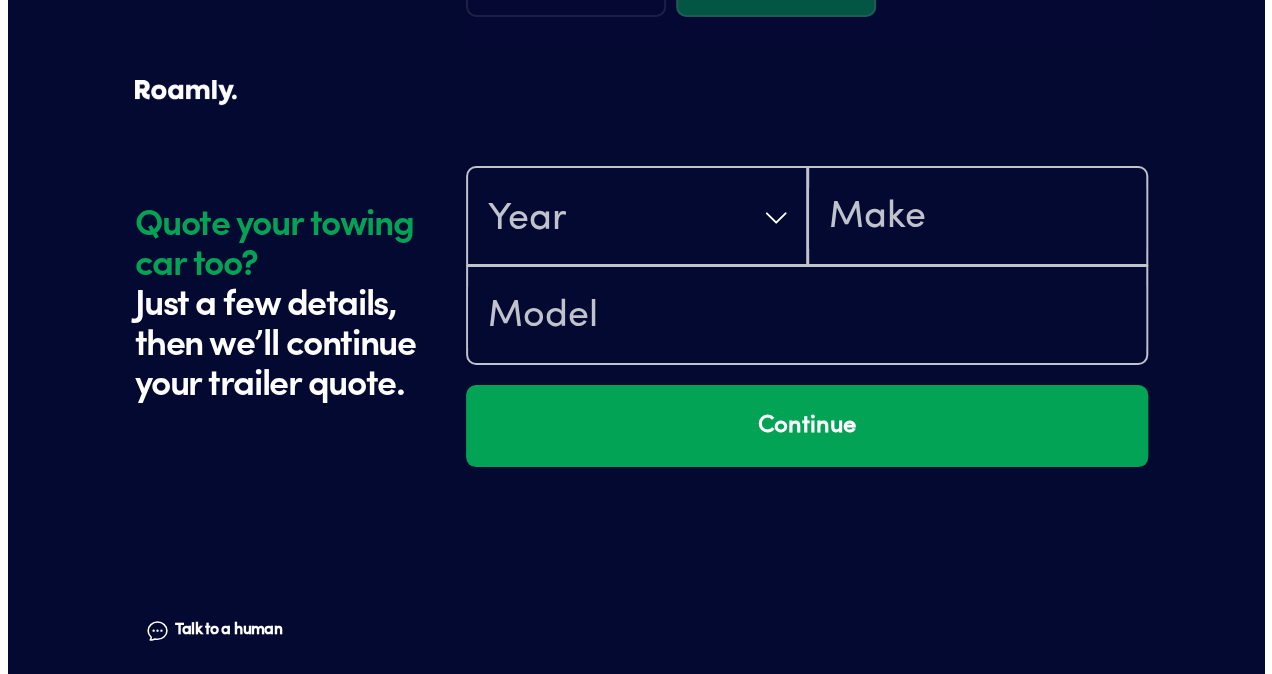 scroll, scrollTop: 3540, scrollLeft: 0, axis: vertical 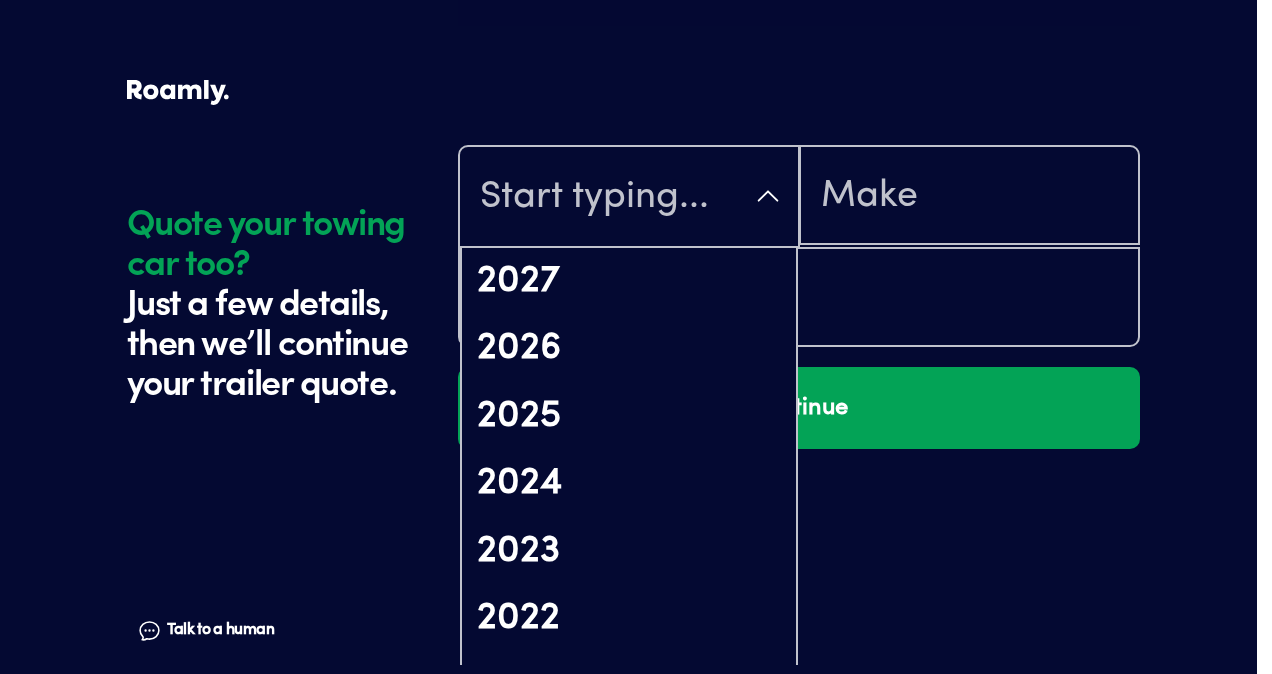 click at bounding box center [629, 198] 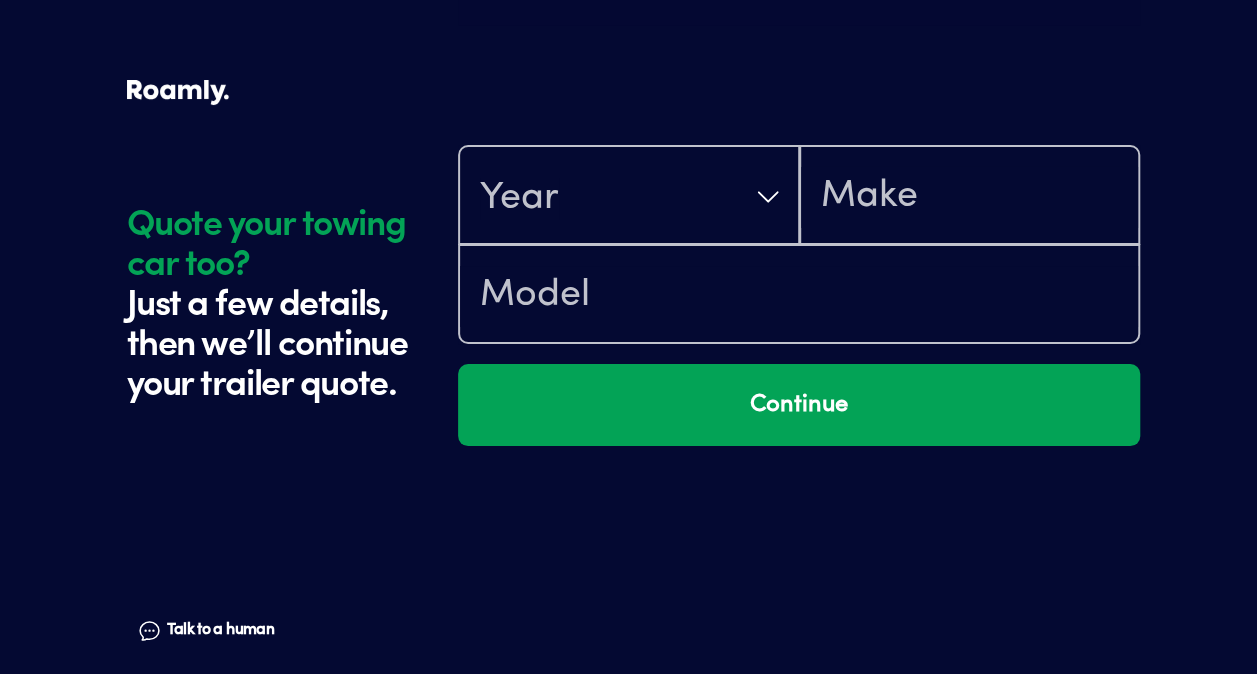 click on "Quote your towing car too? Just a few details, then we’ll continue your trailer quote. Talk to a human Chat 1 2 3 4+ Edit How many RVs or Trailers do you want to cover? Year [DATE] Manufacturer Heartland RVs Model Bighorn Length 42 FT 4 SLIDE Original owner No How many years have you owned it? How many nights do you camp in your RV? 90 - 149 nights / year How do you store your RV? Open lot Yes No Does this RV have a salvage title? Edit Tell us about your RV. First name [PERSON_NAME] Last name [PERSON_NAME] Date of Birth [DEMOGRAPHIC_DATA] Email [EMAIL_ADDRESS][DOMAIN_NAME] Phone [PHONE_NUMBER] By entering your phone number, you give a licensed Roamly agent permission to assist with this quote through recorded call, email or text message. By continuing, you are confirming that you have read our  Information Disclosure . Edit Who’s the primary driver on this policy? [STREET_ADDRESS][PERSON_NAME][PERSON_NAME] Clear Add a new address How long have you lived at your home address? 1-5 years Edit This helps us get you a better price. Single" at bounding box center (628, -1433) 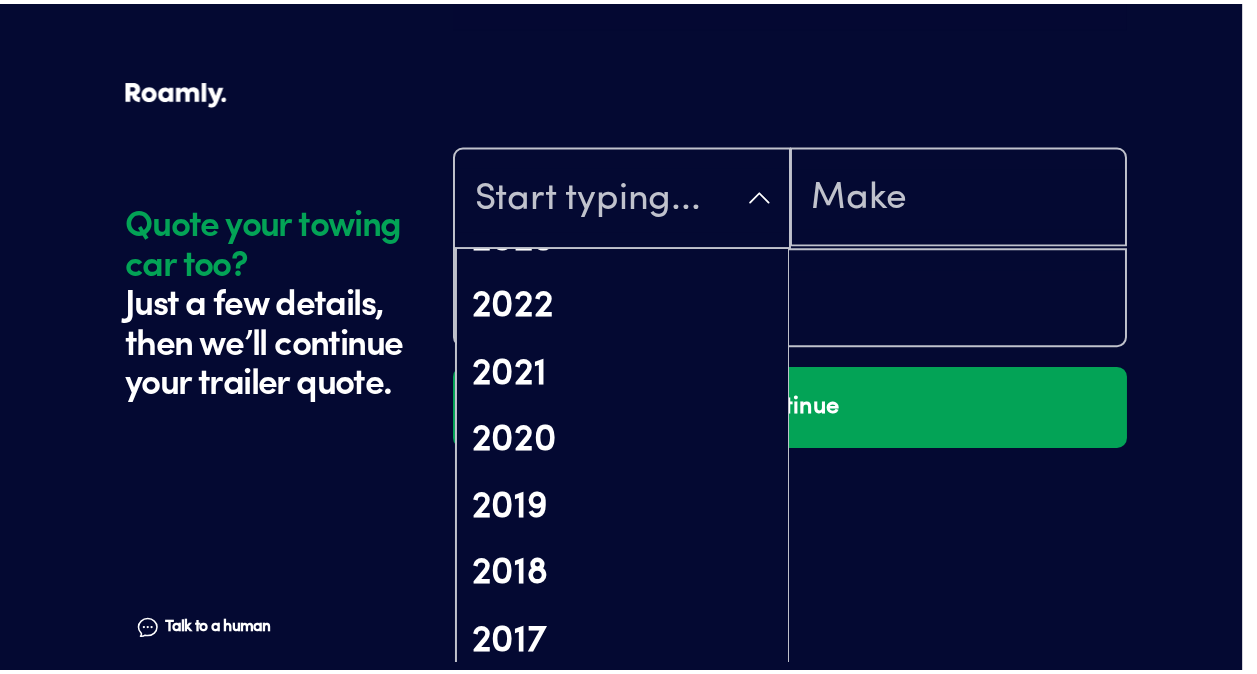 scroll, scrollTop: 400, scrollLeft: 0, axis: vertical 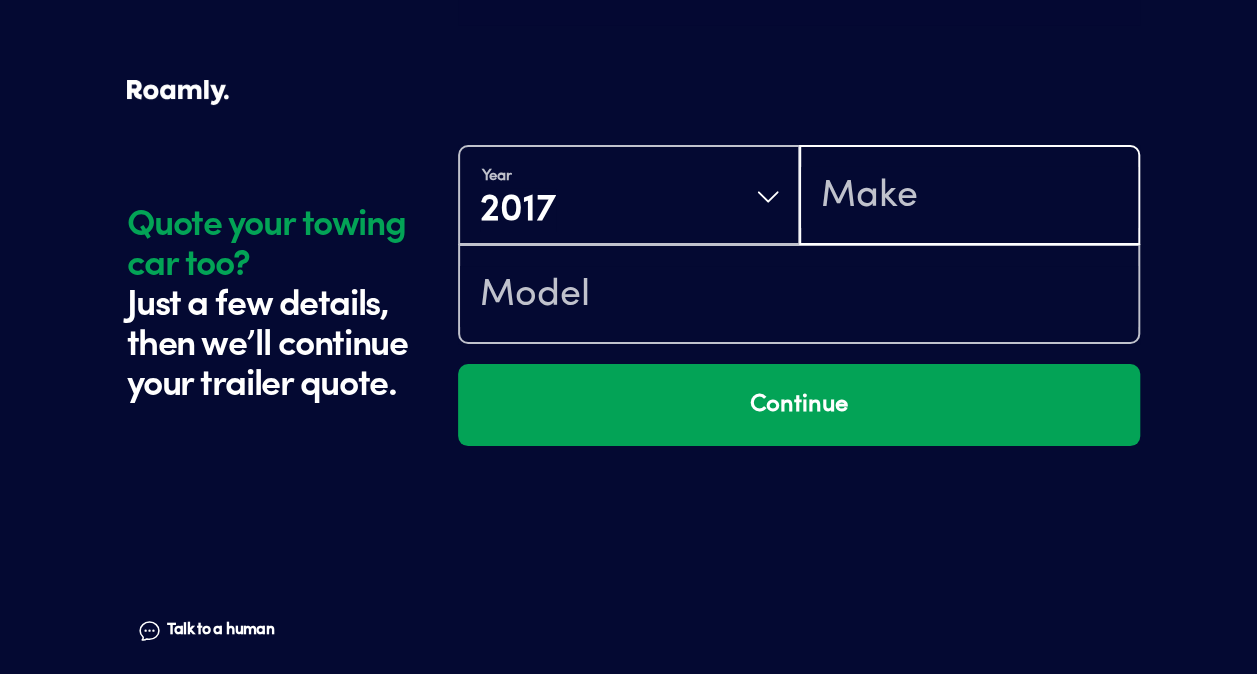 click at bounding box center (970, 197) 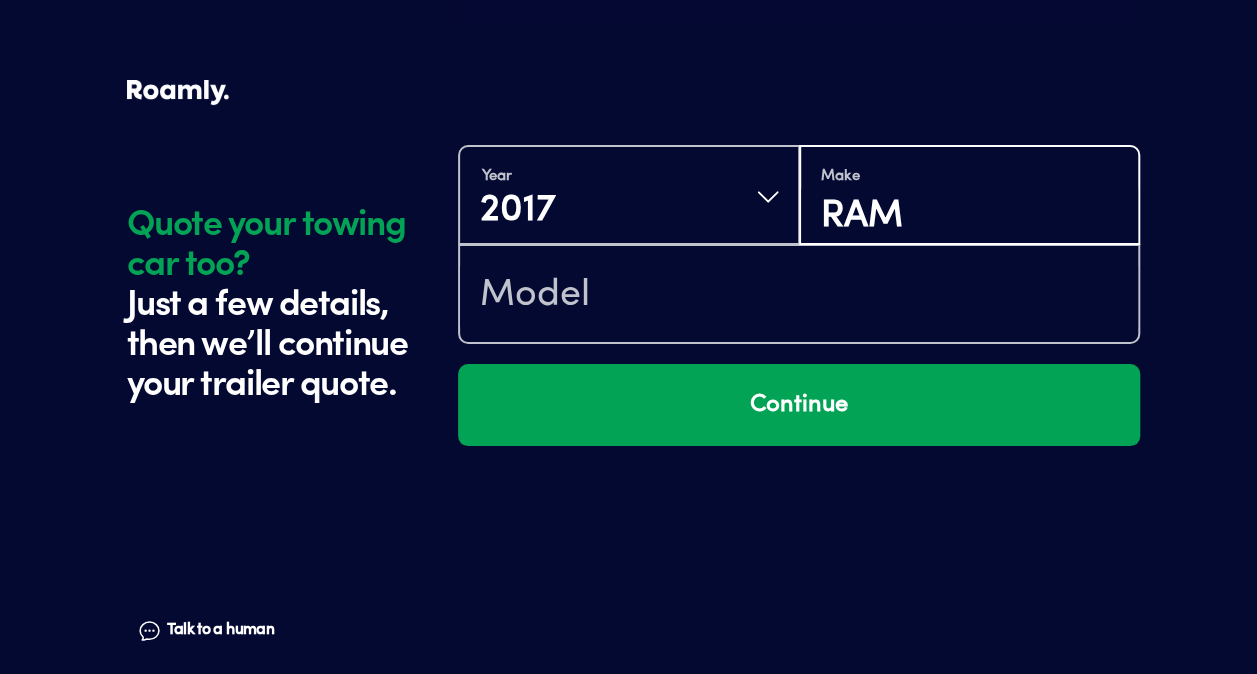 type on "RAM" 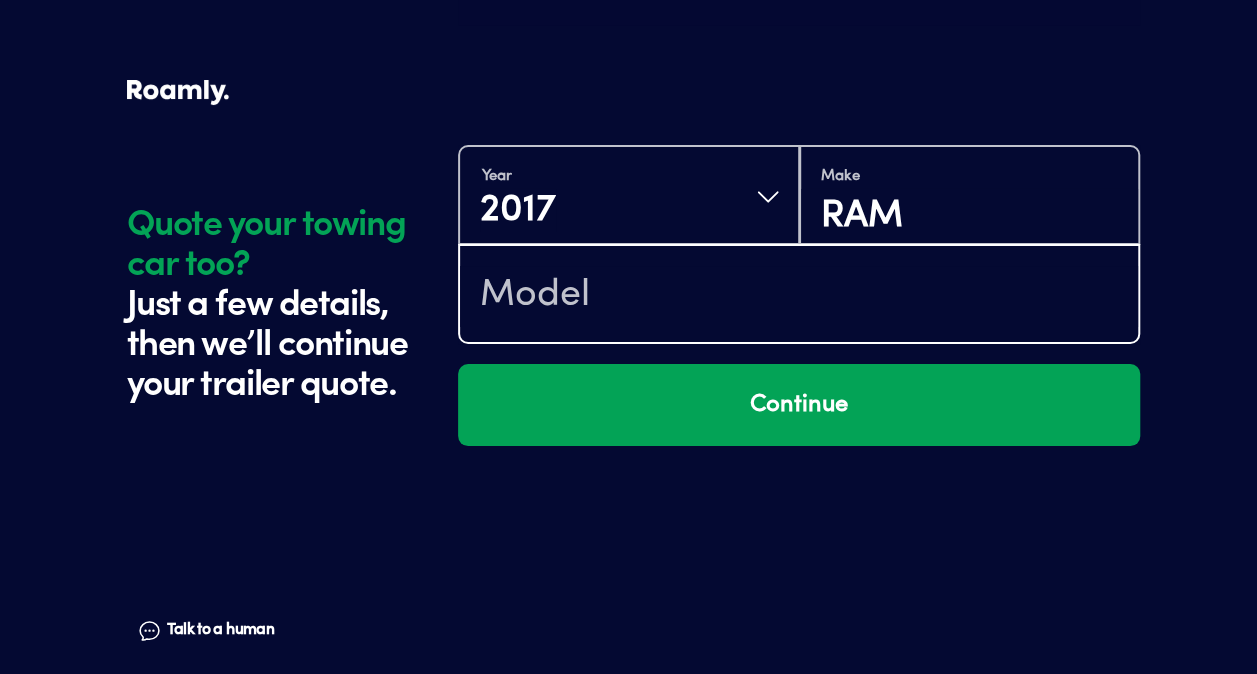 click at bounding box center (799, 296) 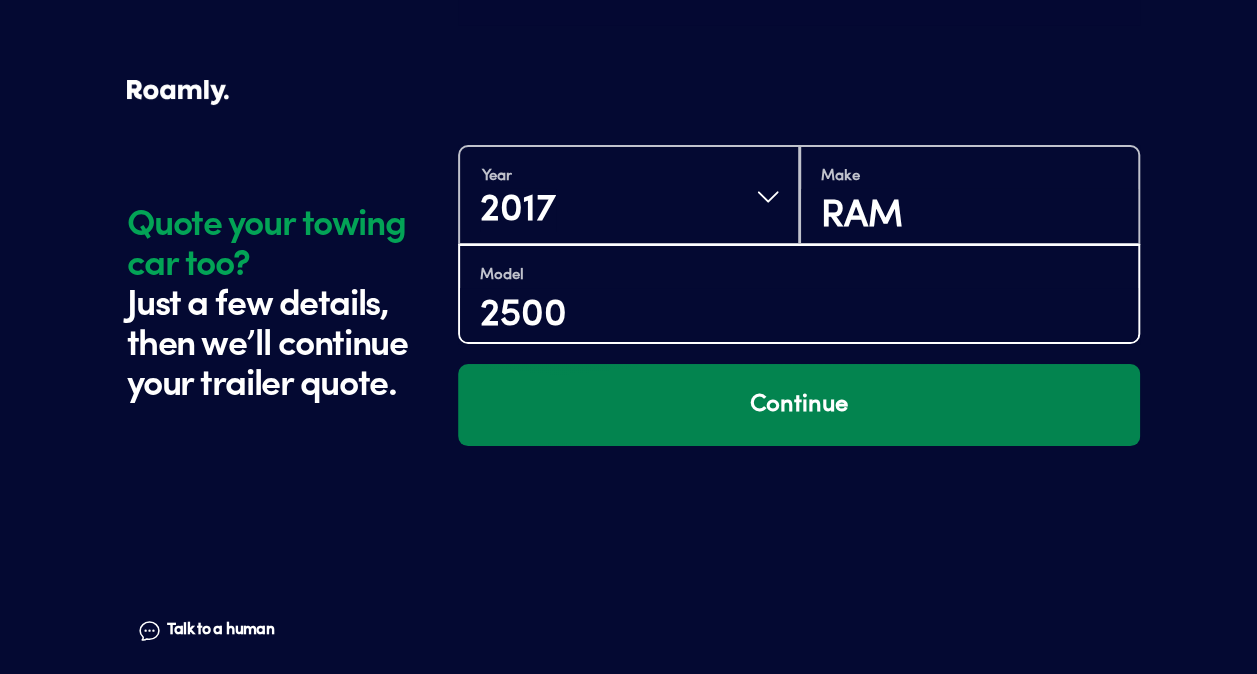 type on "2500" 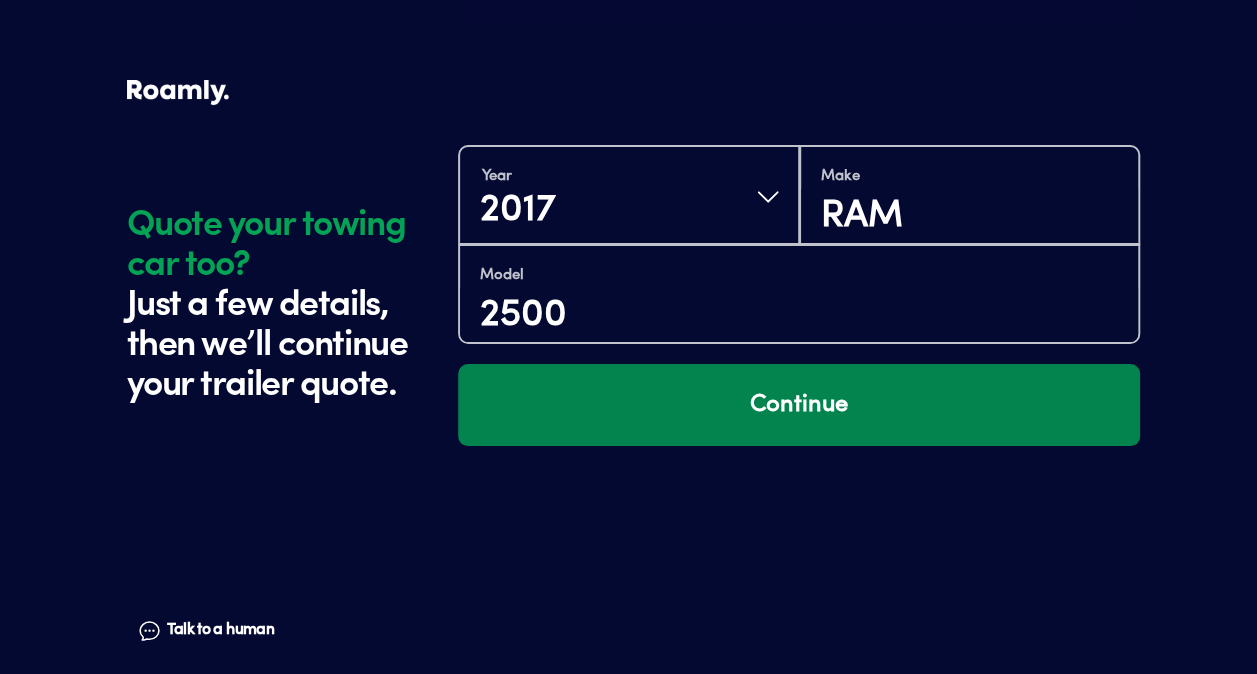click on "Continue" at bounding box center [799, 405] 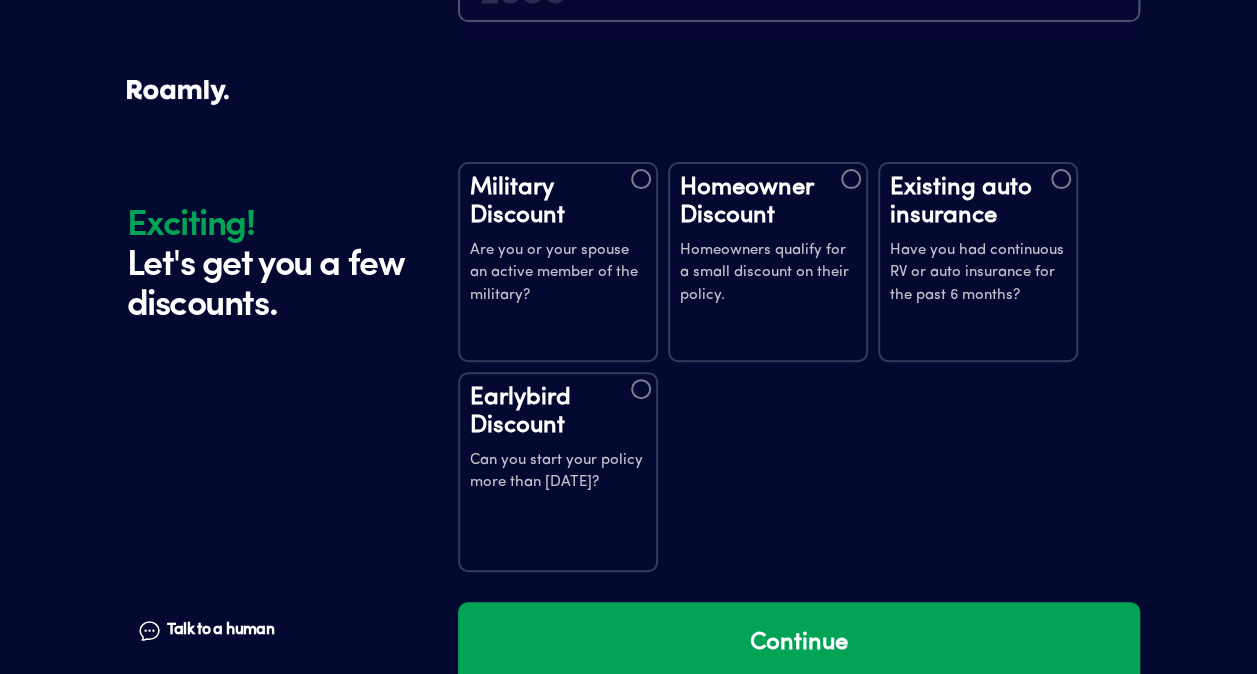 scroll, scrollTop: 3923, scrollLeft: 0, axis: vertical 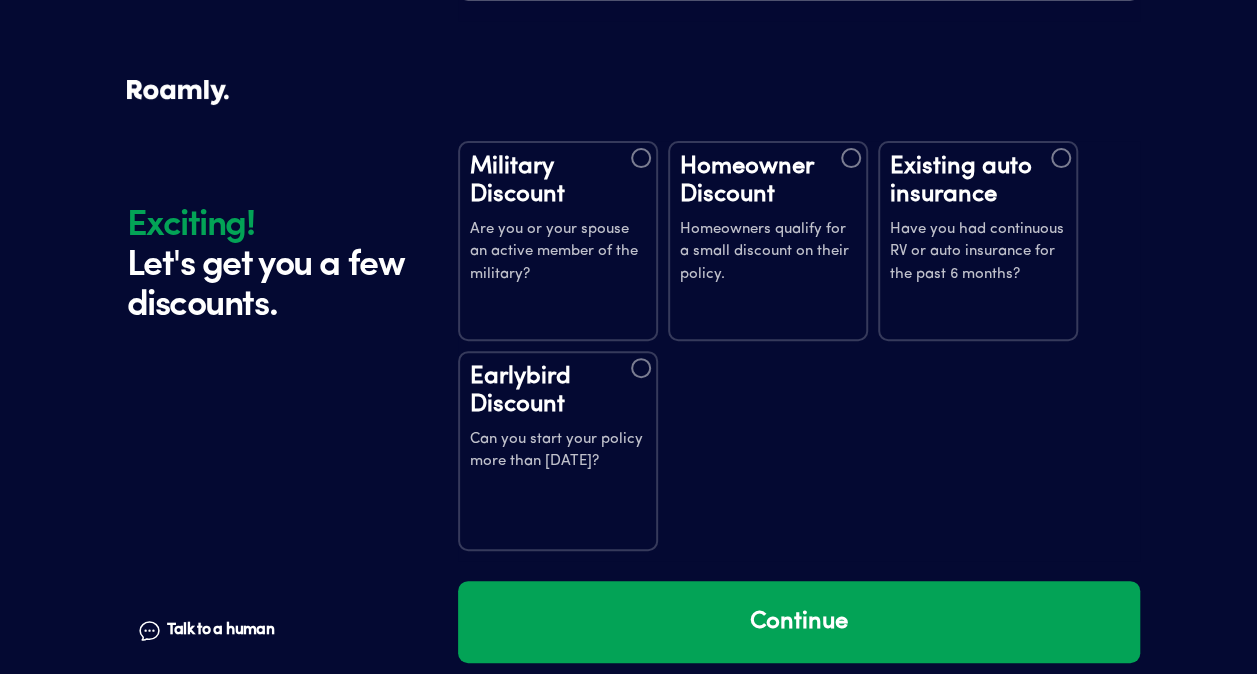 click at bounding box center [641, 368] 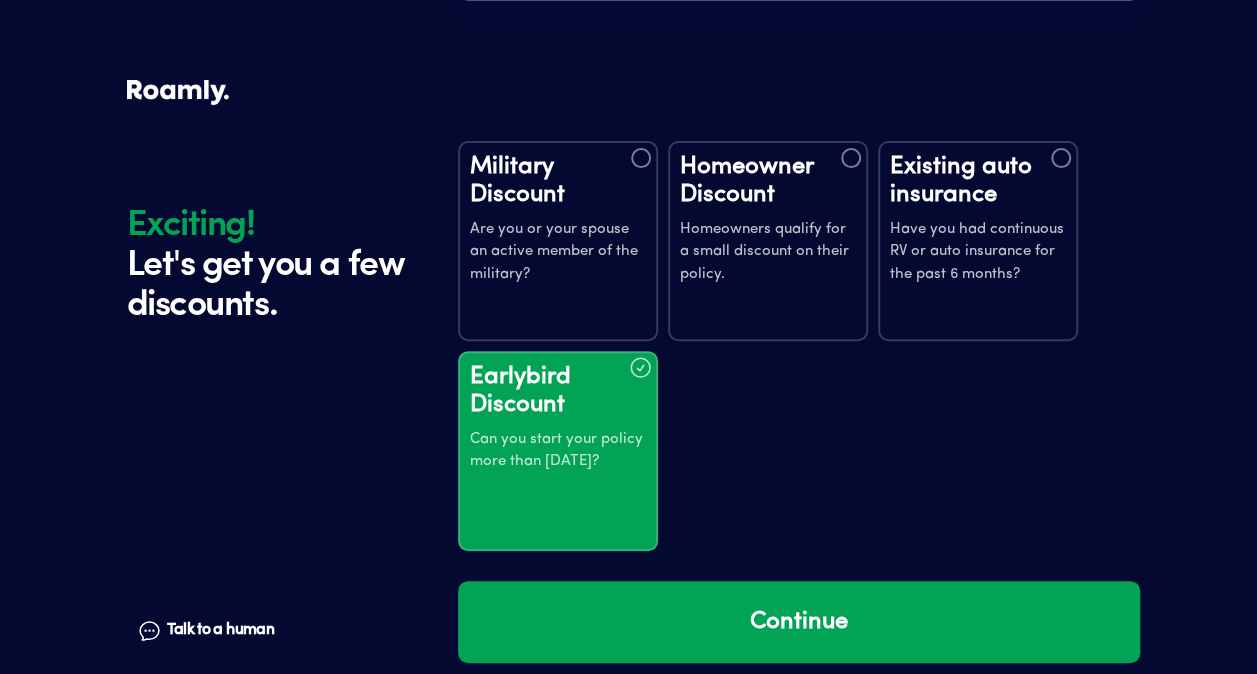 click at bounding box center [851, 158] 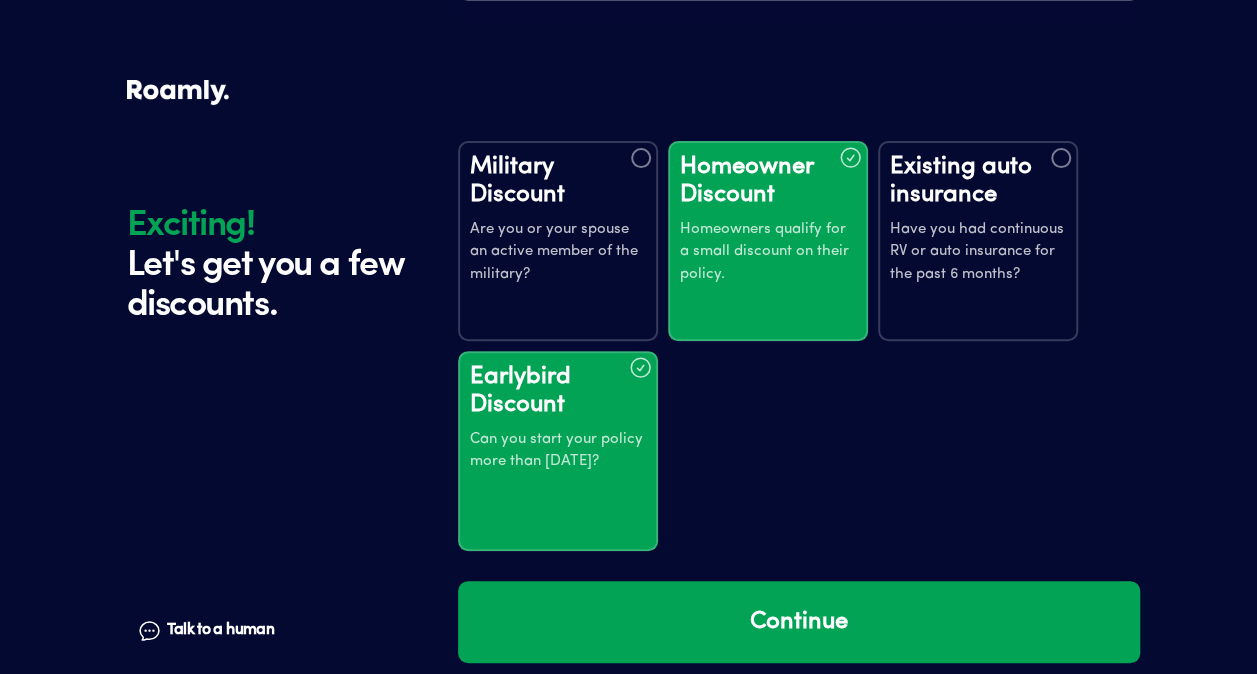 click at bounding box center (1061, 158) 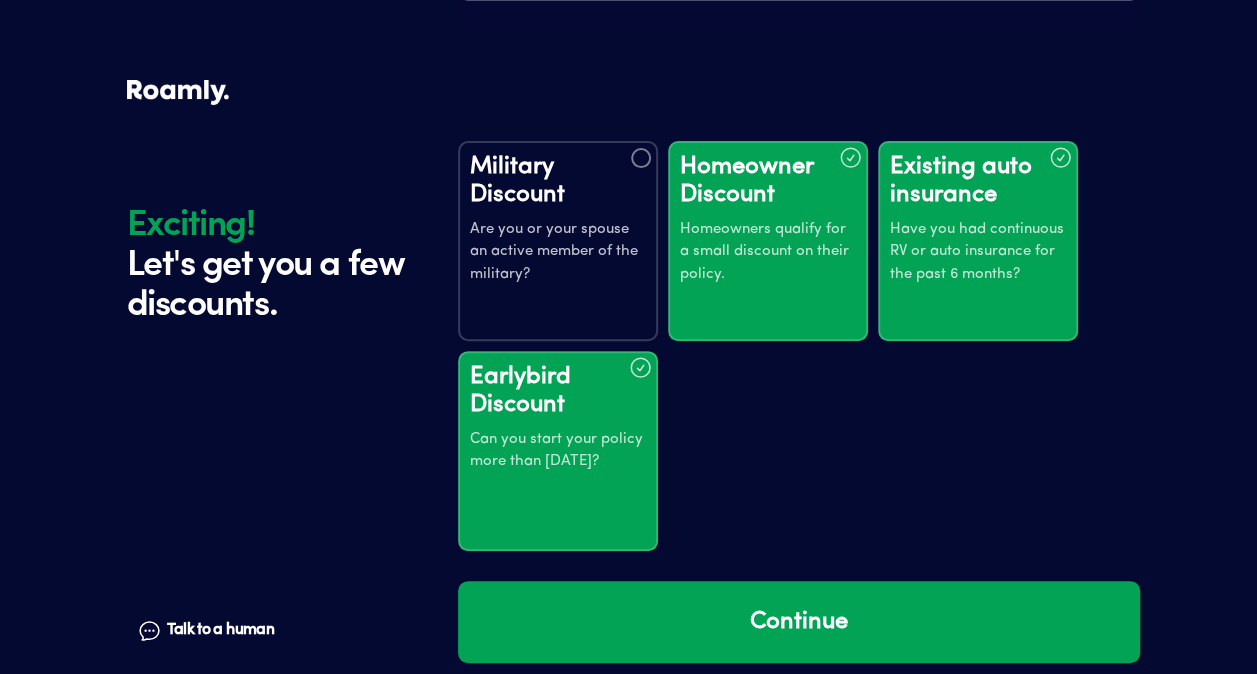 scroll, scrollTop: 3941, scrollLeft: 0, axis: vertical 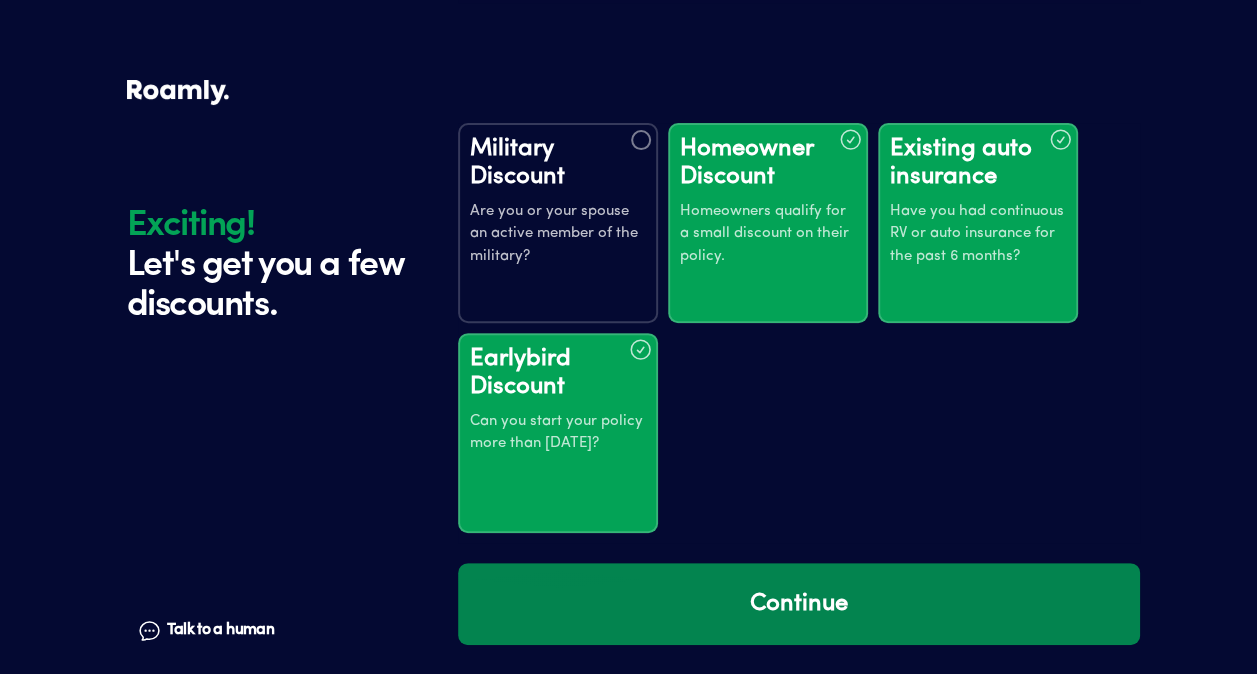 click on "Continue" at bounding box center (799, 604) 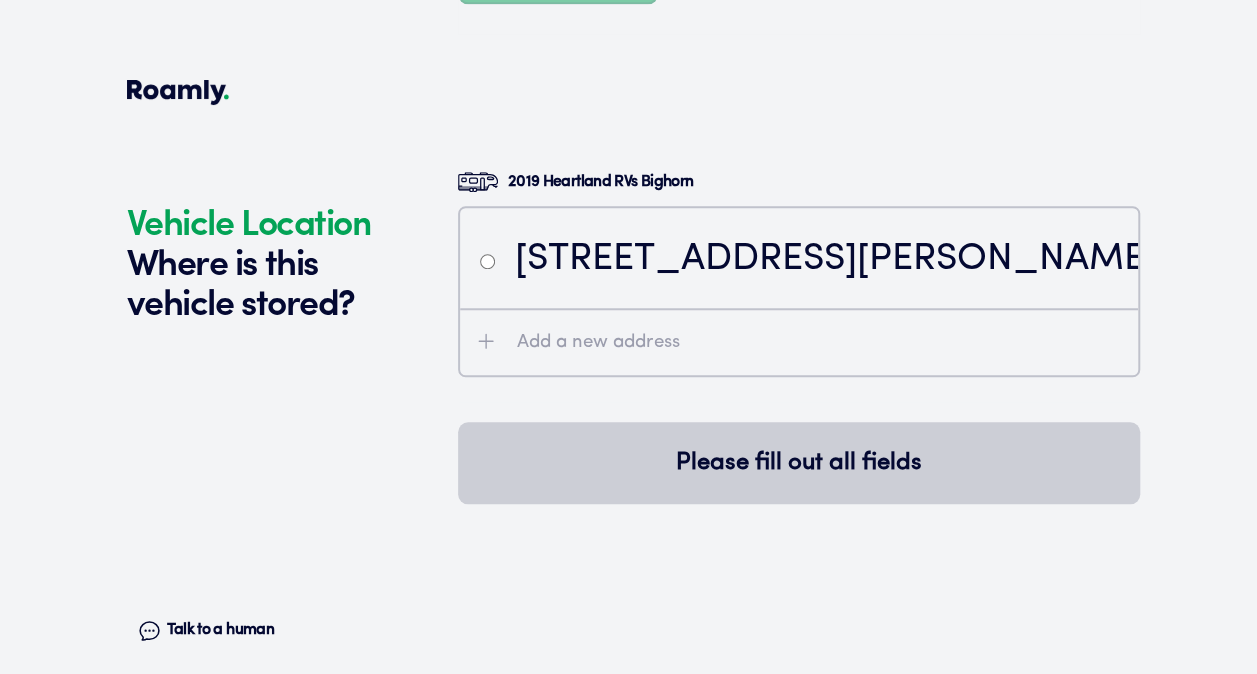 scroll, scrollTop: 4518, scrollLeft: 0, axis: vertical 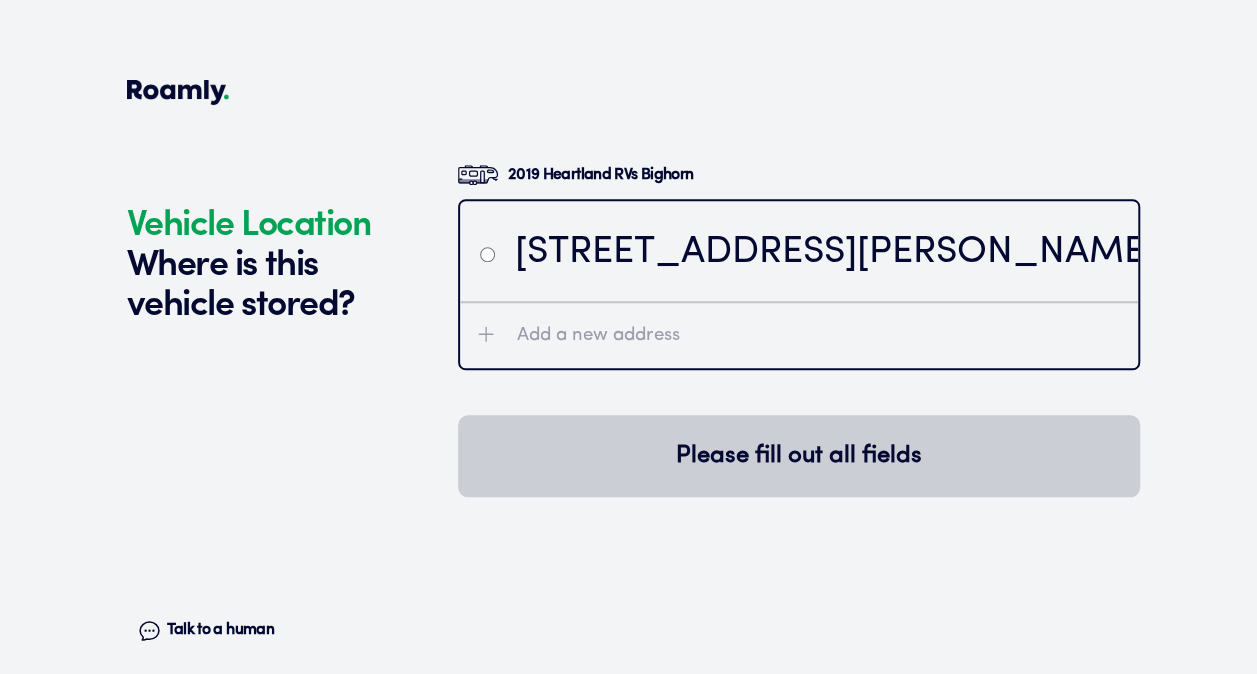click at bounding box center [487, 254] 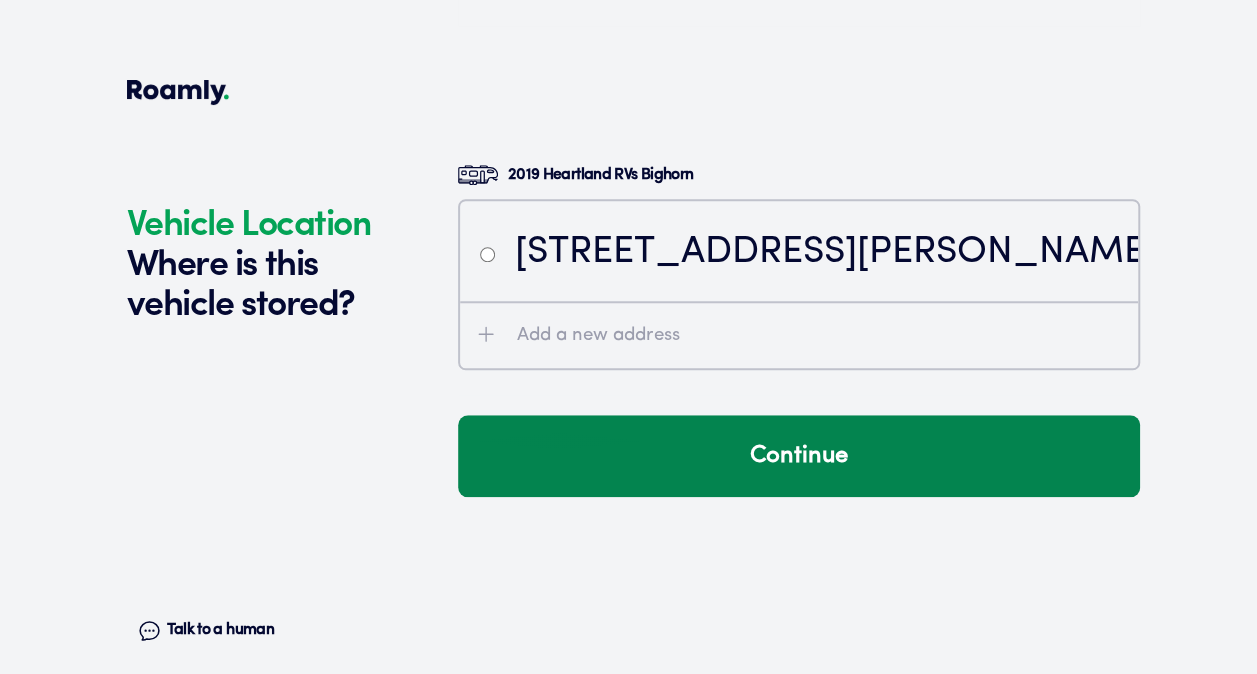 drag, startPoint x: 807, startPoint y: 464, endPoint x: 832, endPoint y: 468, distance: 25.317978 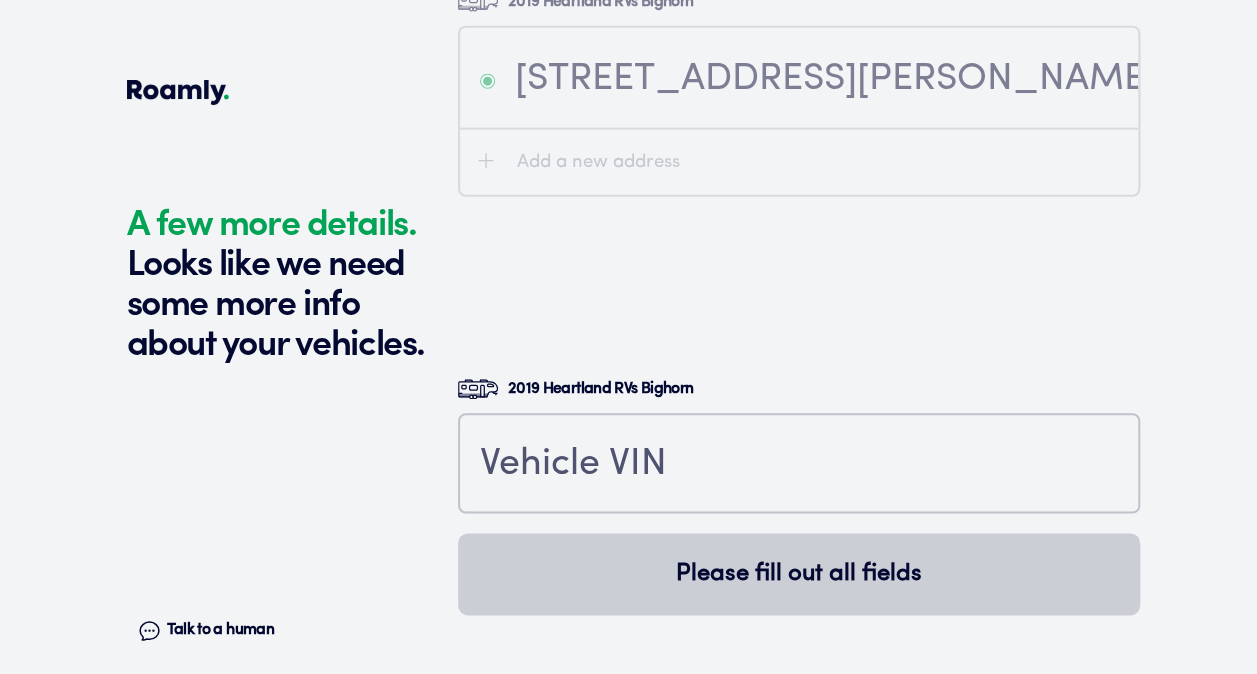 scroll, scrollTop: 4958, scrollLeft: 0, axis: vertical 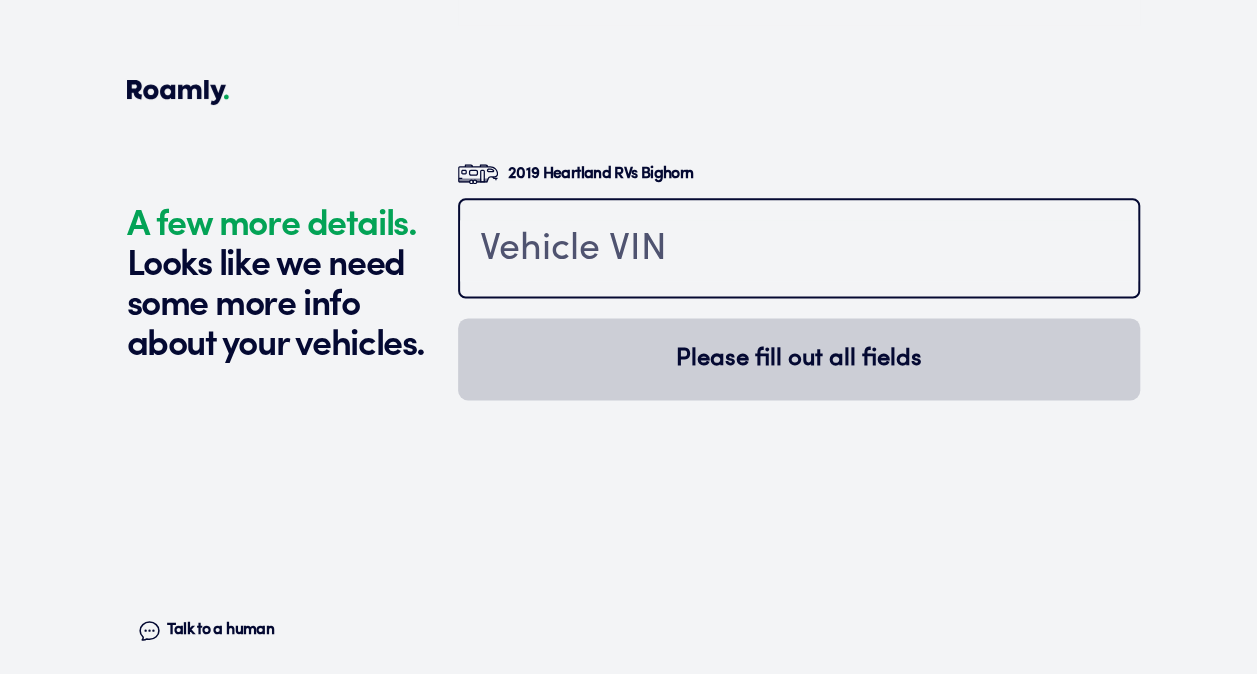 click at bounding box center (799, 250) 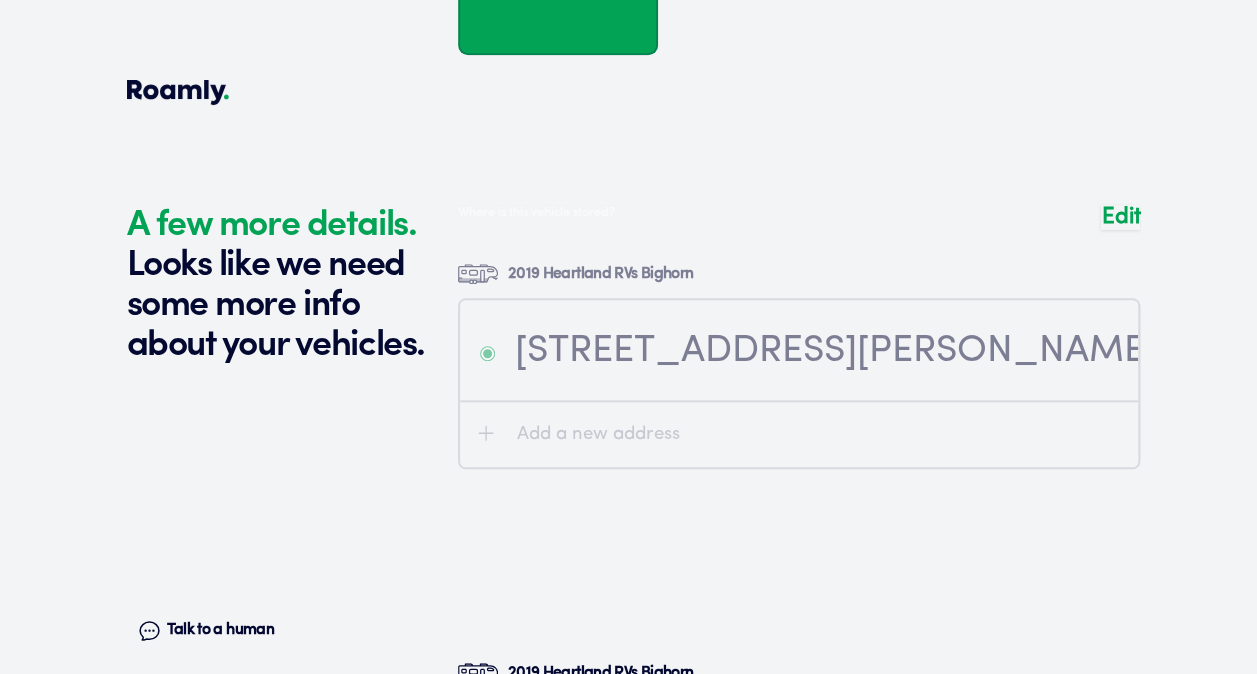 scroll, scrollTop: 4458, scrollLeft: 0, axis: vertical 